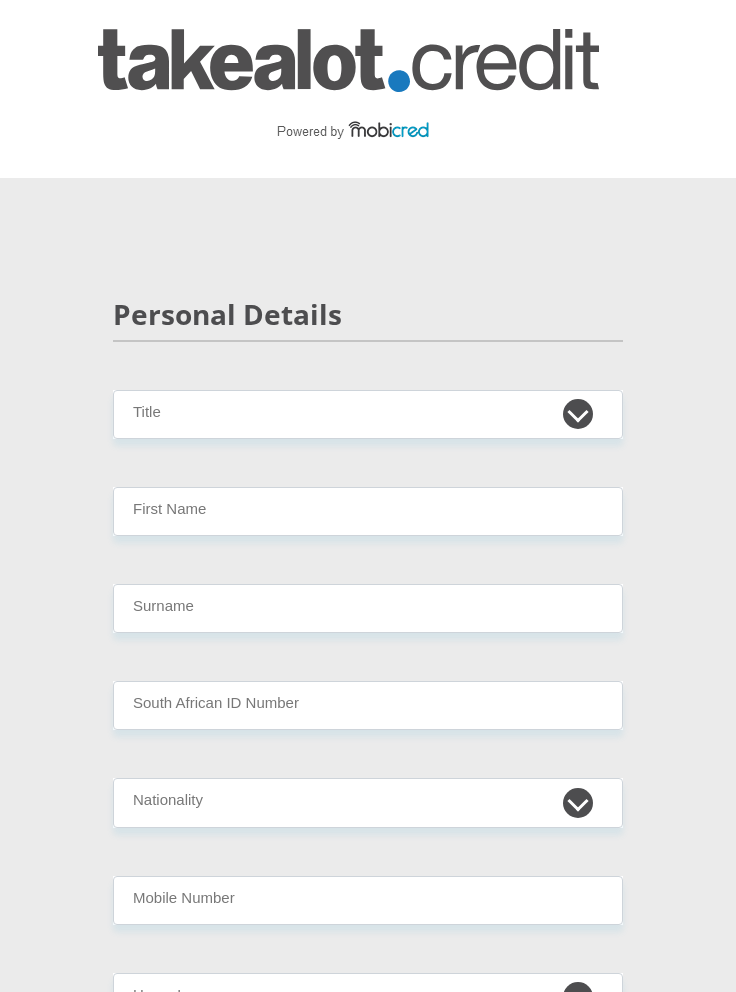 scroll, scrollTop: 0, scrollLeft: 0, axis: both 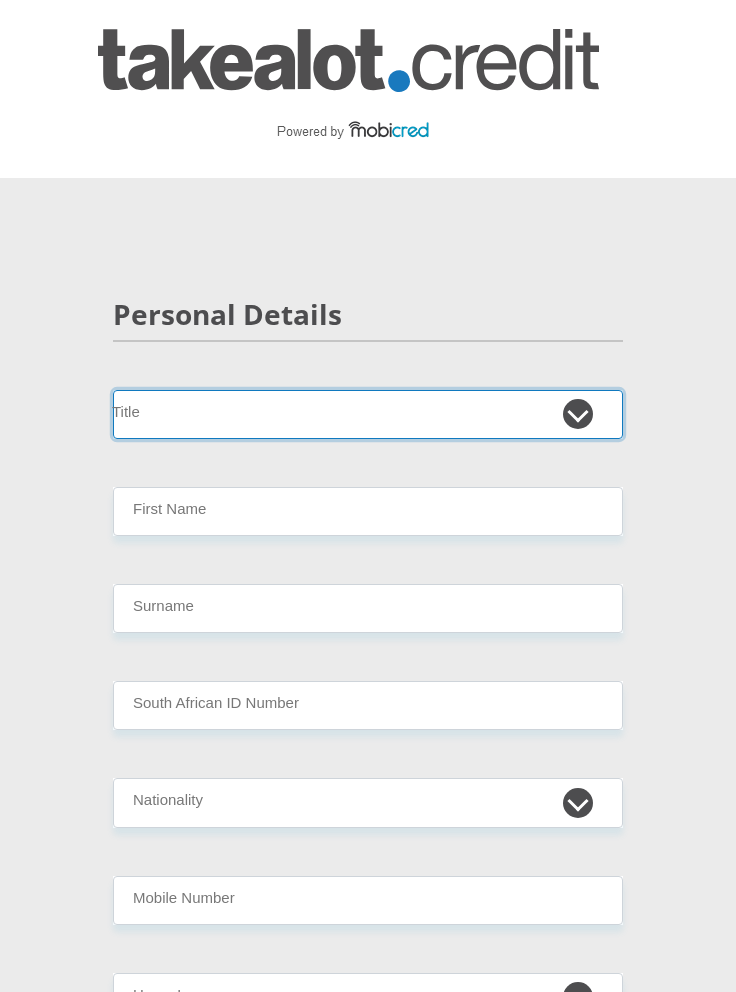 click on "Mr
Ms
Mrs
Dr
Other" at bounding box center [368, 414] 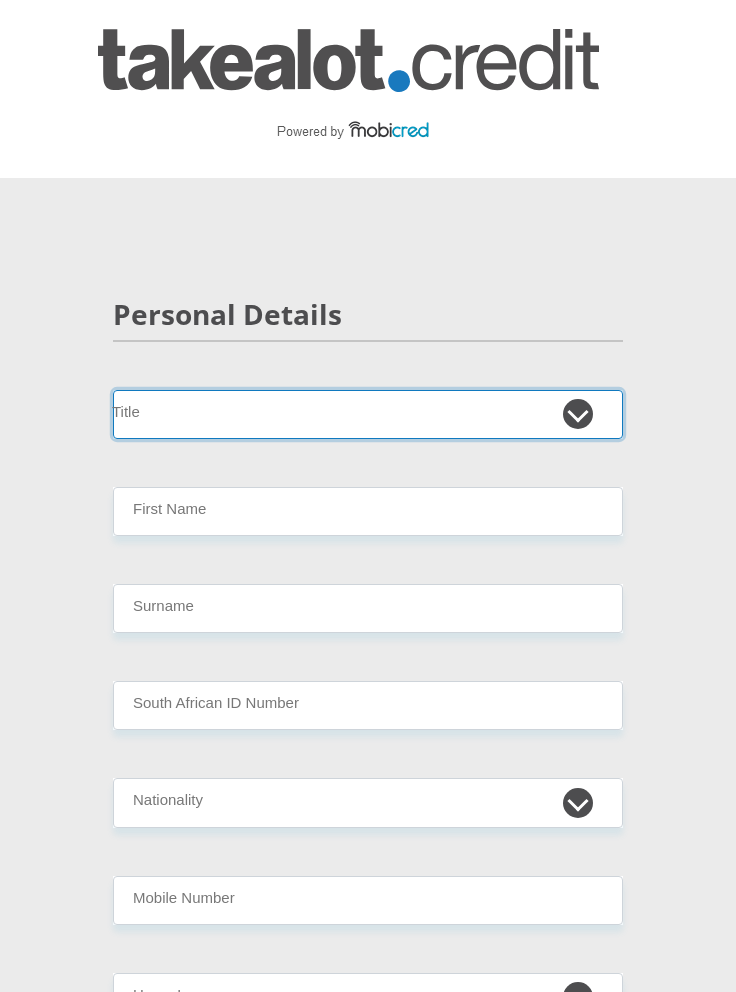 select on "Mr" 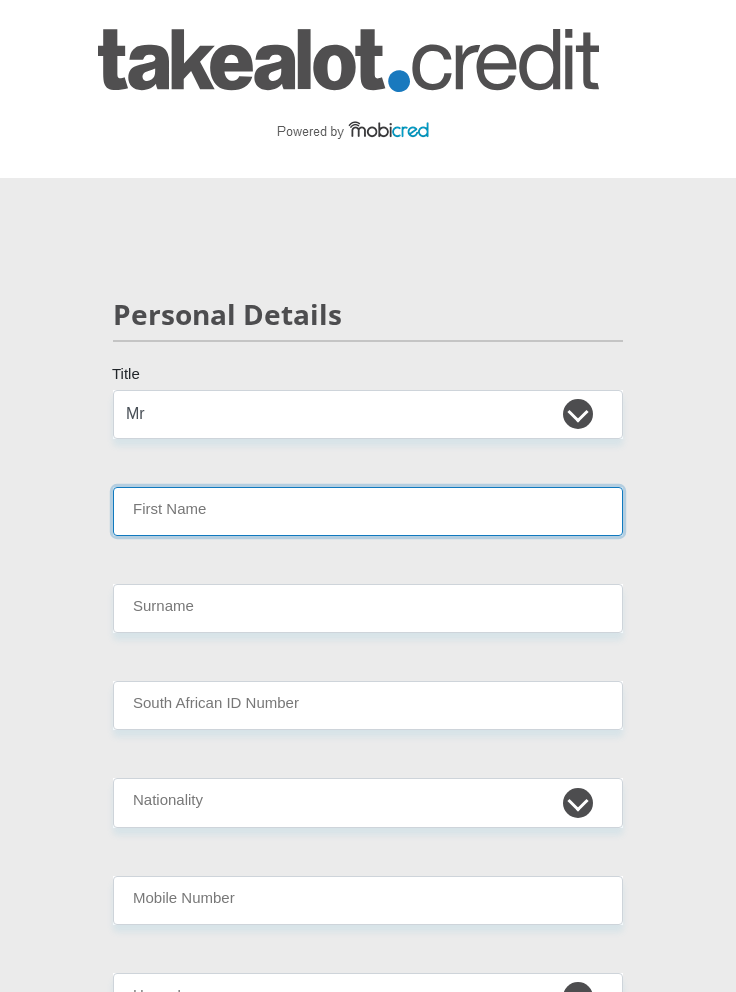 click on "First Name" at bounding box center [368, 511] 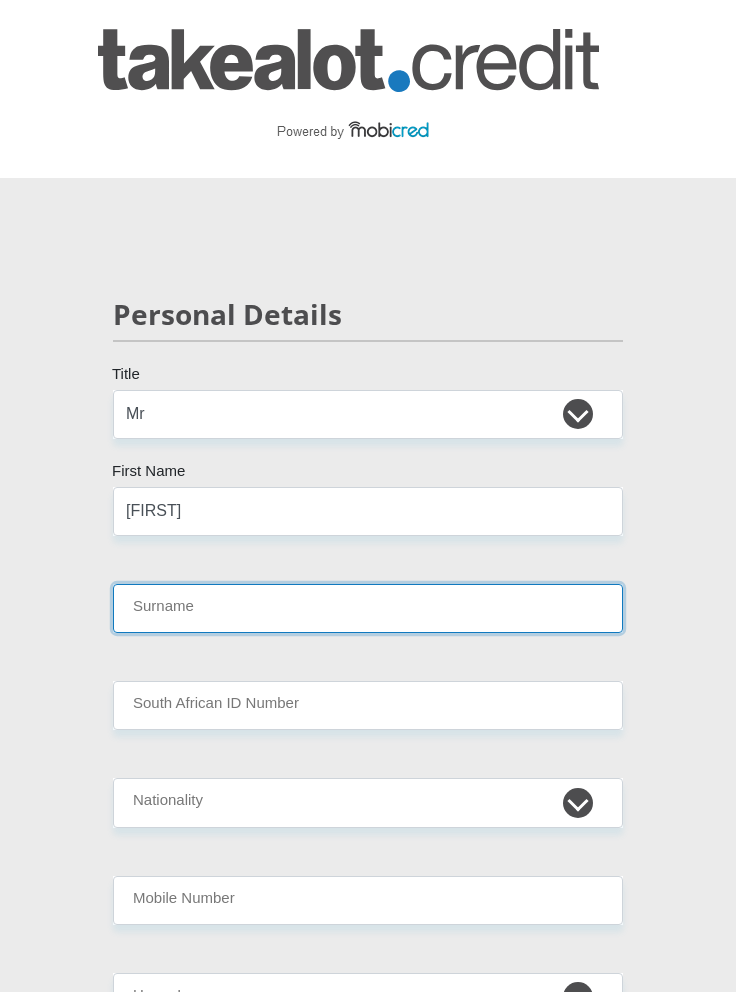 type on "[LAST]" 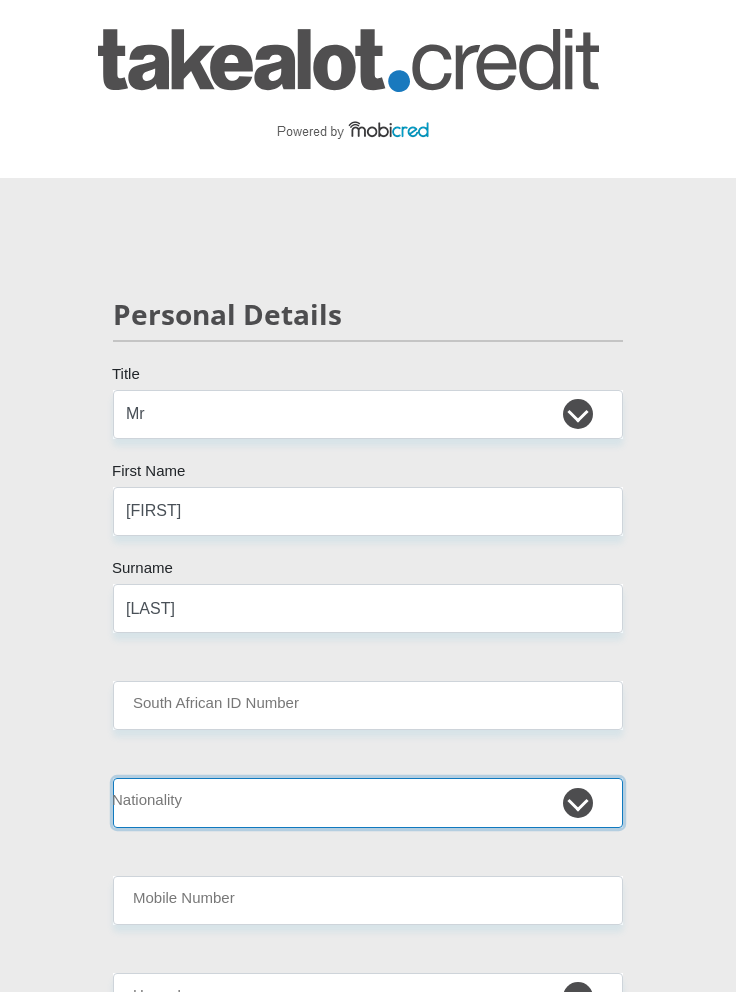 select on "ZAF" 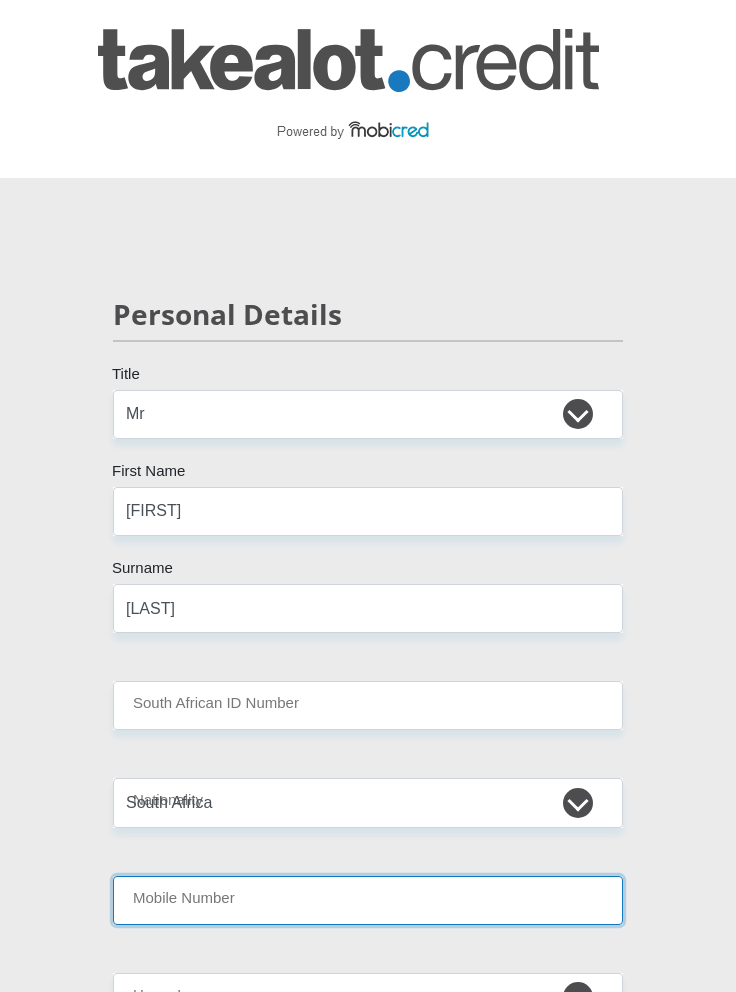 type on "[PHONE]" 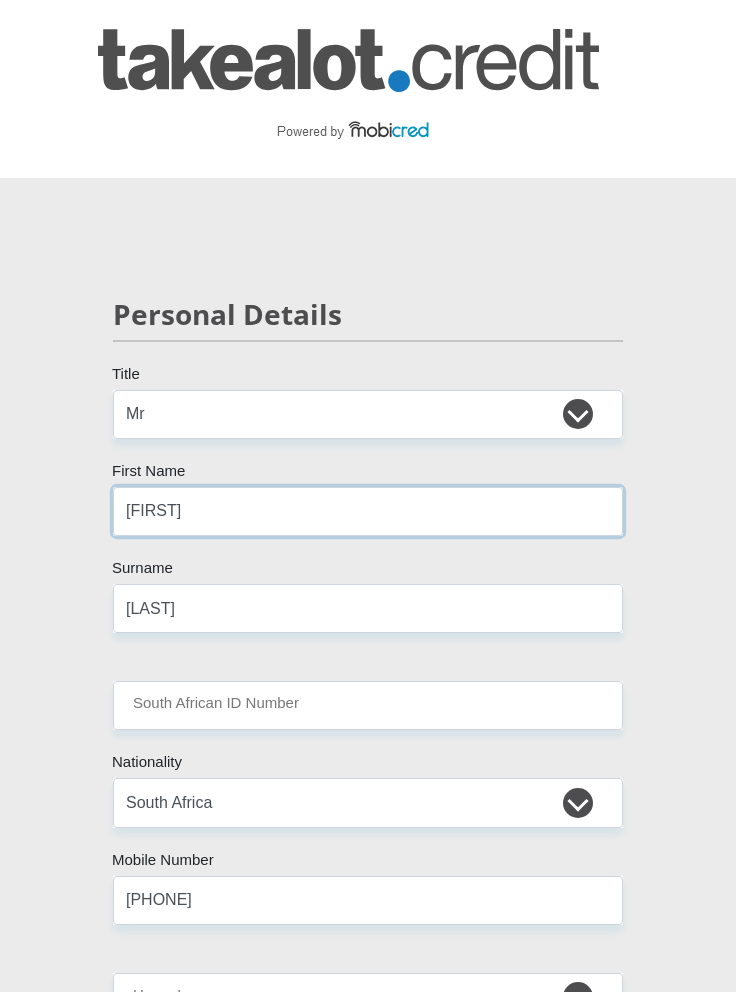 click on "[FIRST]" at bounding box center [368, 511] 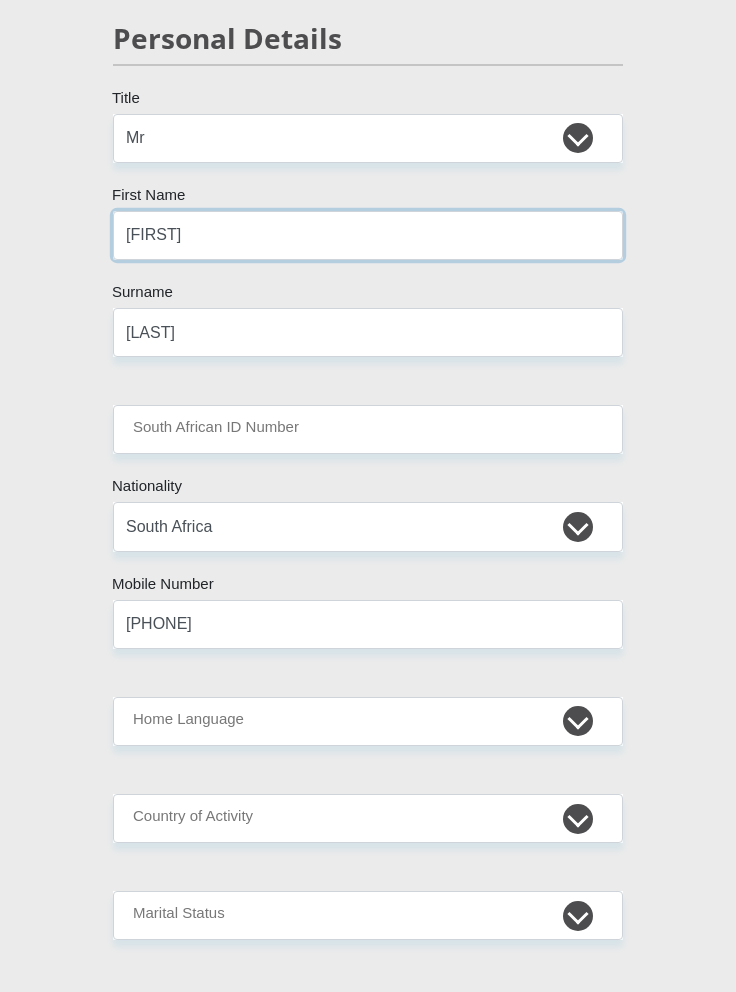 scroll, scrollTop: 296, scrollLeft: 0, axis: vertical 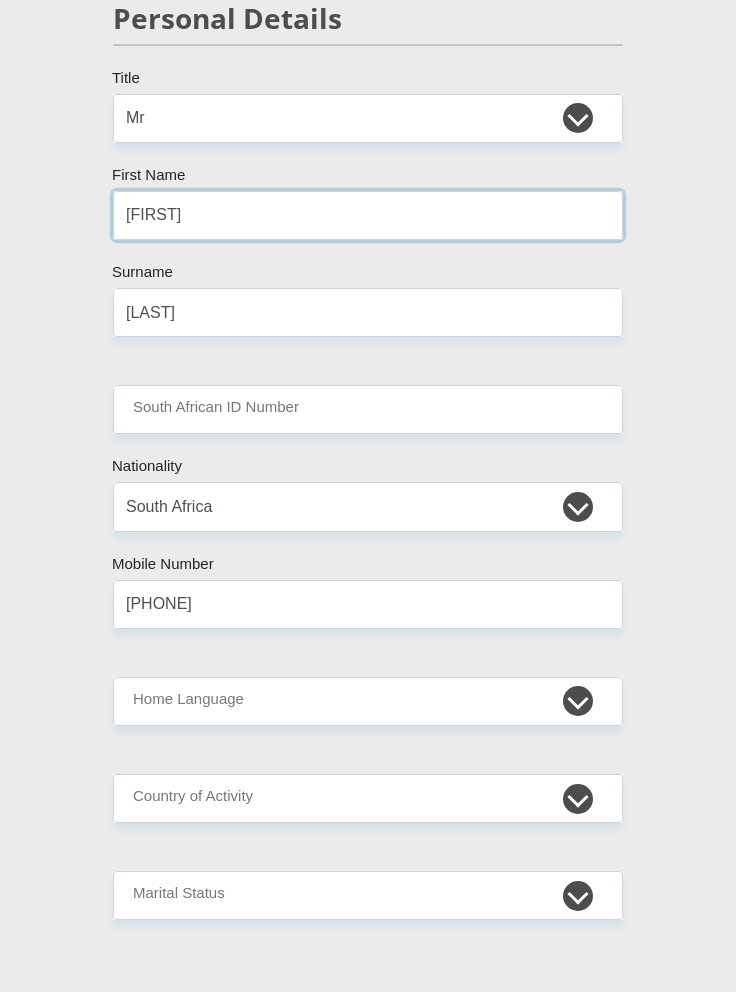 type on "[FIRST]" 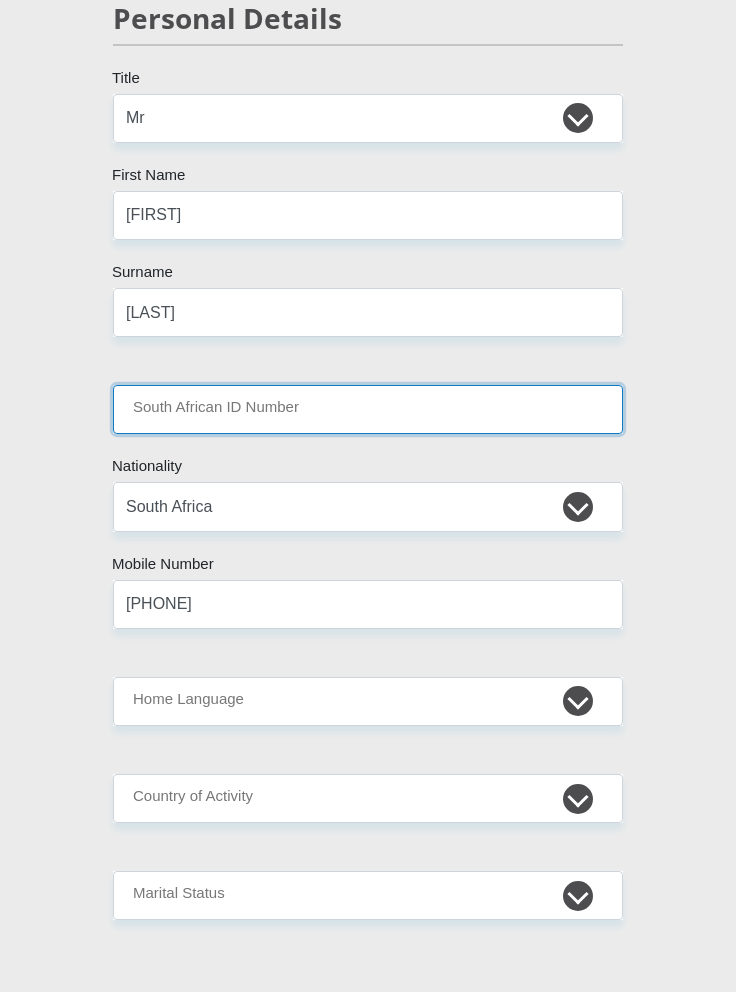 click on "South African ID Number" at bounding box center [368, 409] 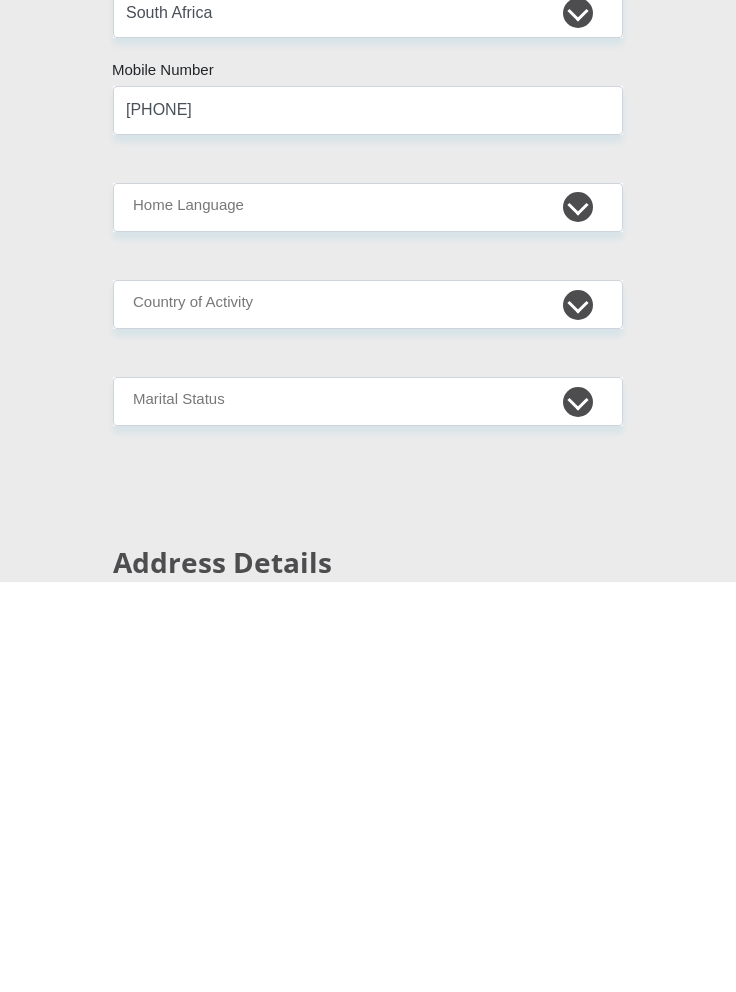 scroll, scrollTop: 380, scrollLeft: 0, axis: vertical 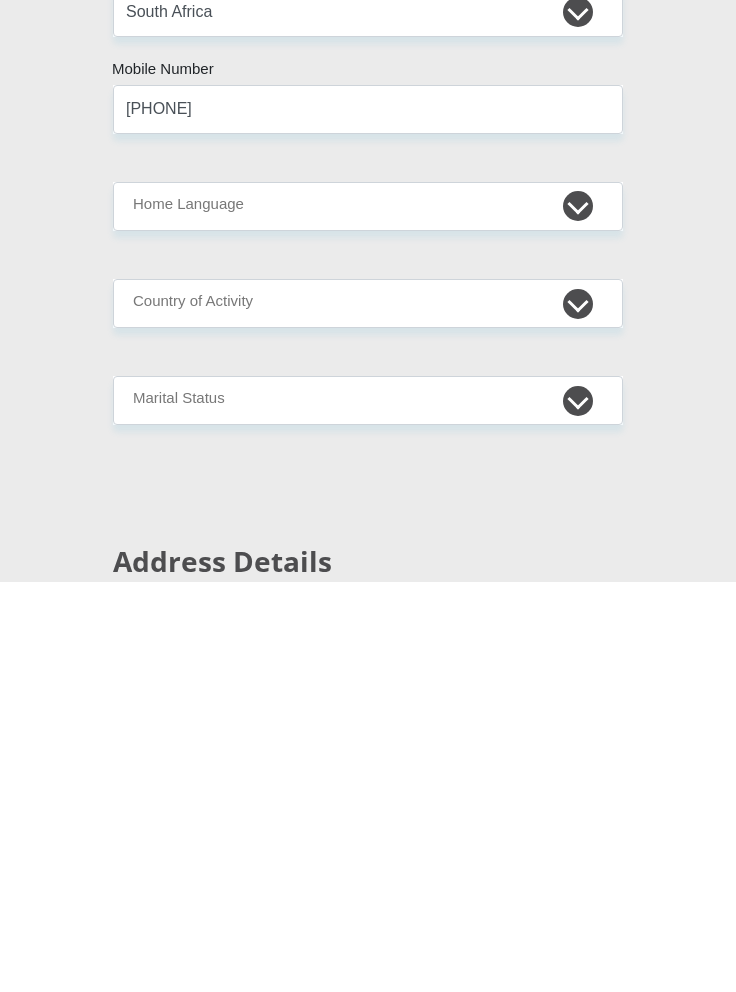 type on "[NUMBER]" 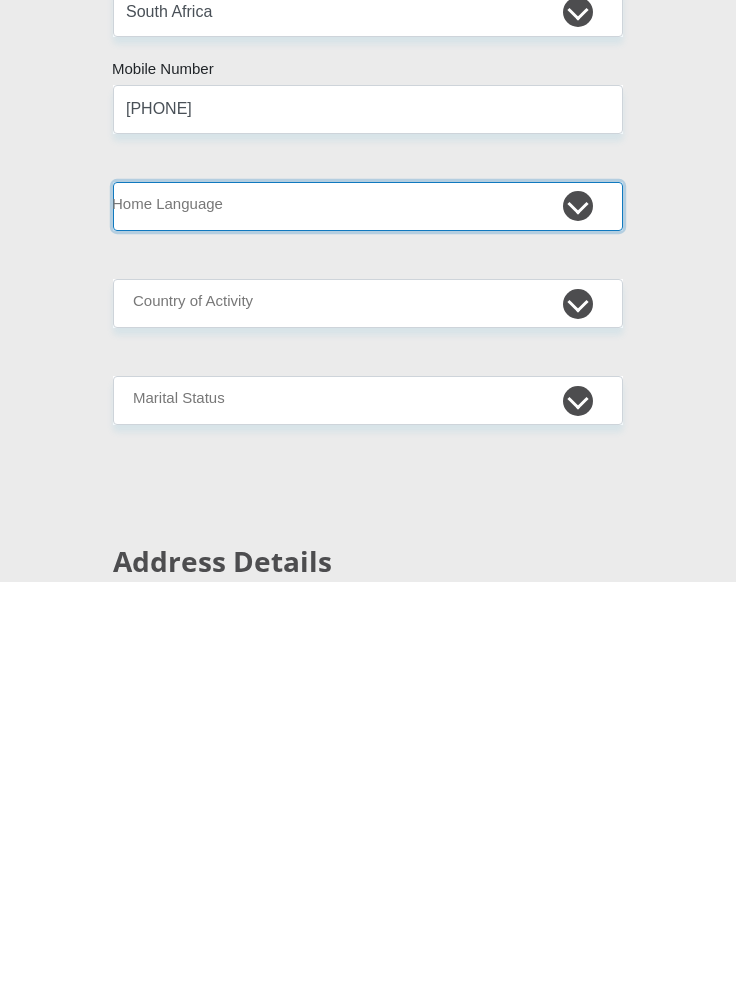 click on "Afrikaans
English
Sepedi
South Ndebele
Southern Sotho
Swati
Tsonga
Tswana
Venda
Xhosa
Zulu
Other" at bounding box center (368, 617) 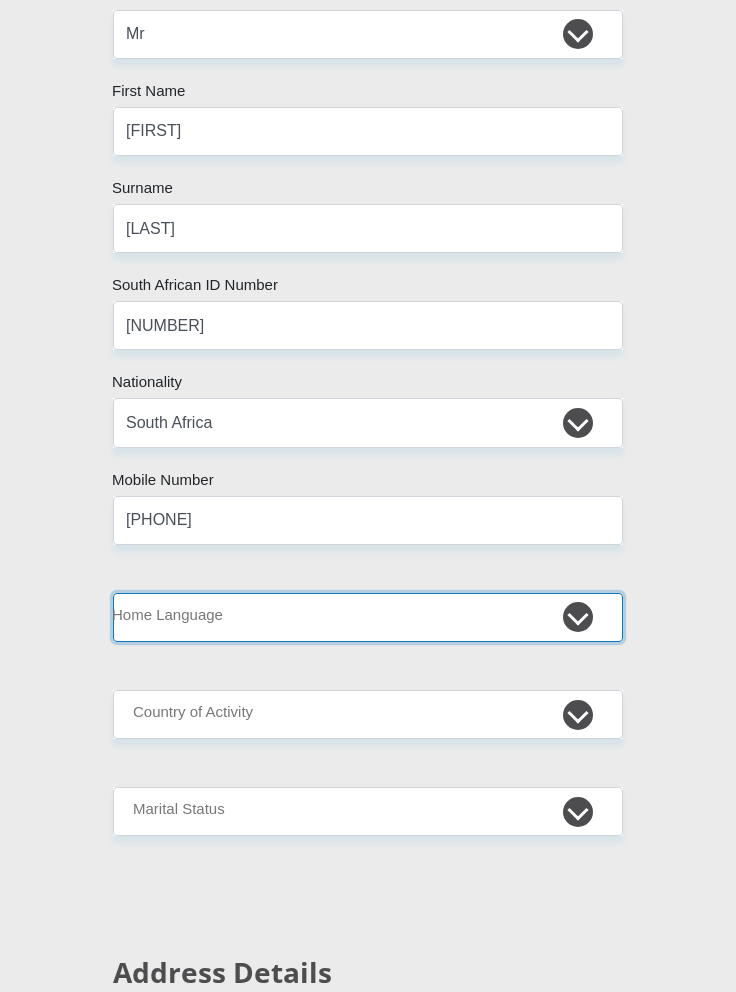 select on "eng" 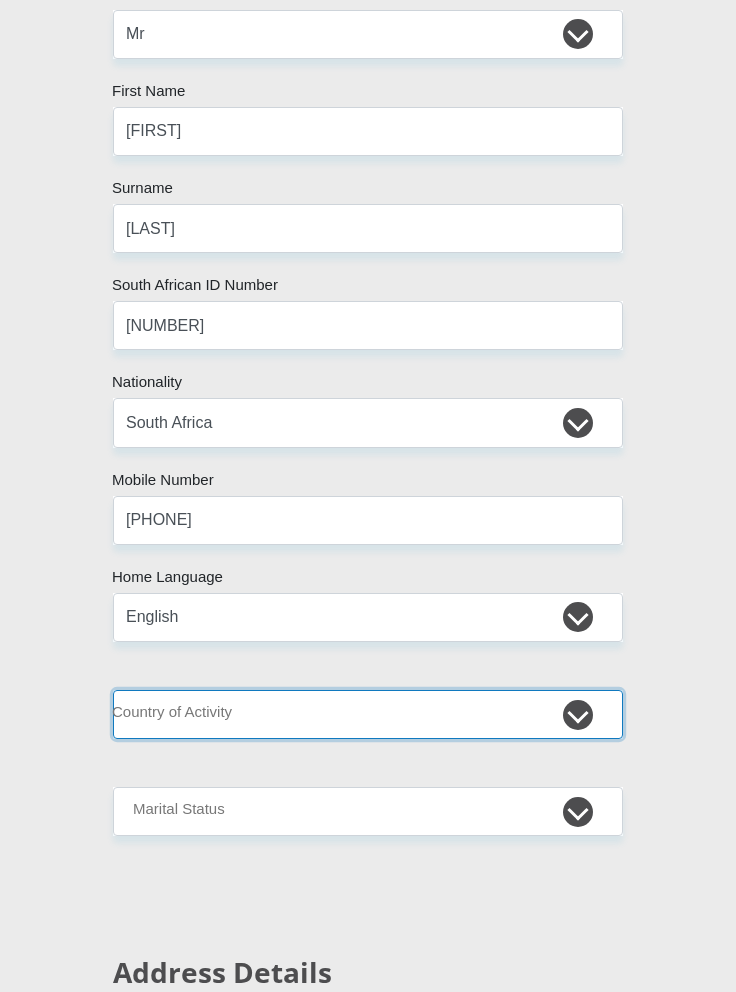 click on "South Africa
Afghanistan
Aland Islands
Albania
Algeria
America Samoa
American Virgin Islands
Andorra
Angola
Anguilla
Antarctica
Antigua and Barbuda
Argentina
Armenia
Aruba
Ascension Island
Australia
Austria
Azerbaijan
Chad" at bounding box center (368, 714) 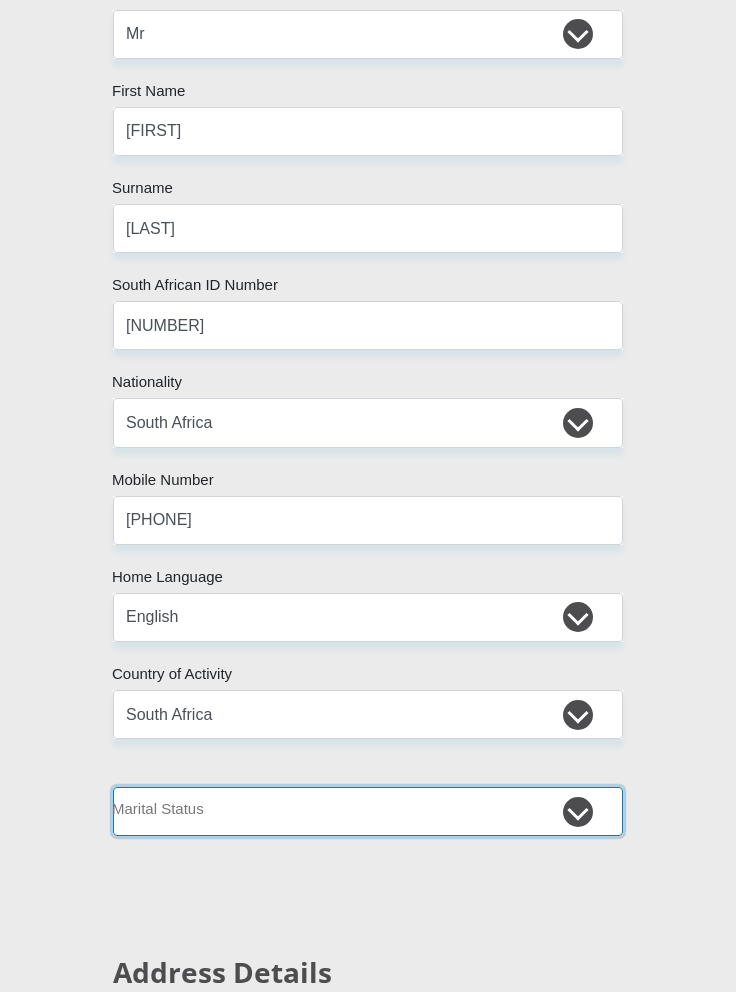 click on "Married ANC
Single
Divorced
Widowed
Married COP or Customary Law" at bounding box center [368, 811] 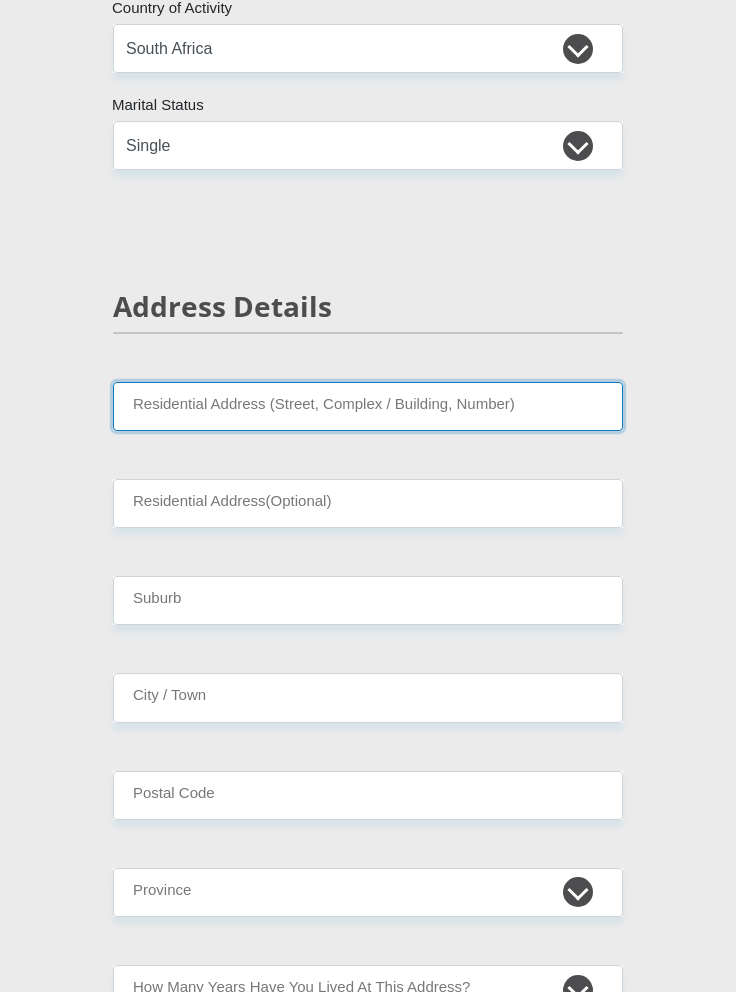 click on "Residential Address (Street, Complex / Building, Number)" at bounding box center [368, 406] 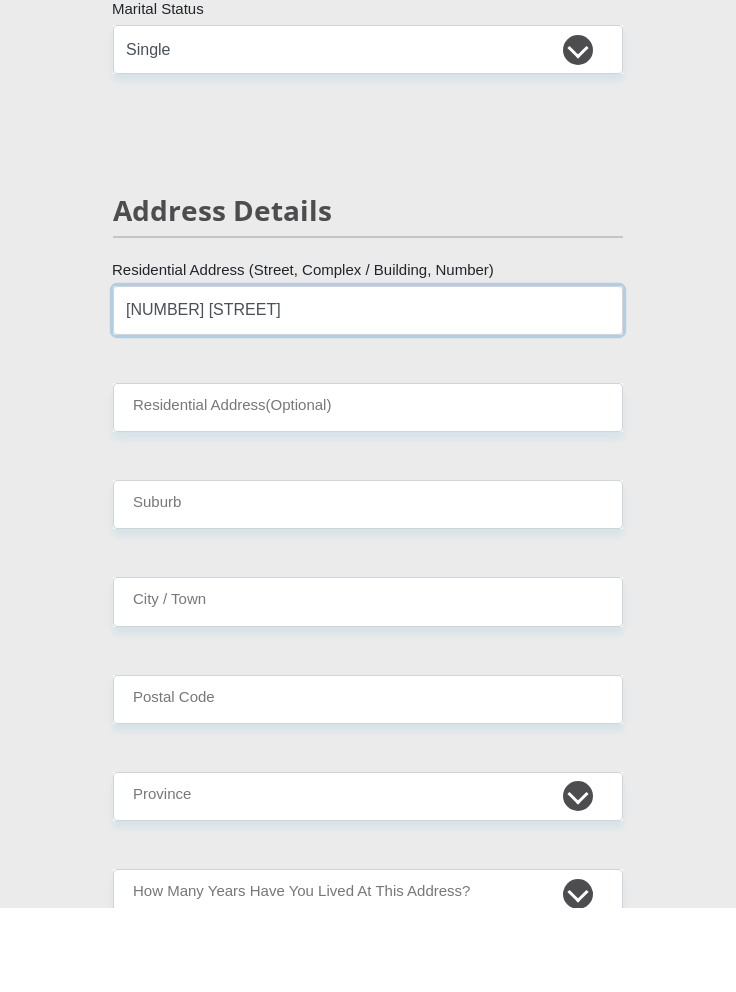 type on "[NUMBER] [STREET]" 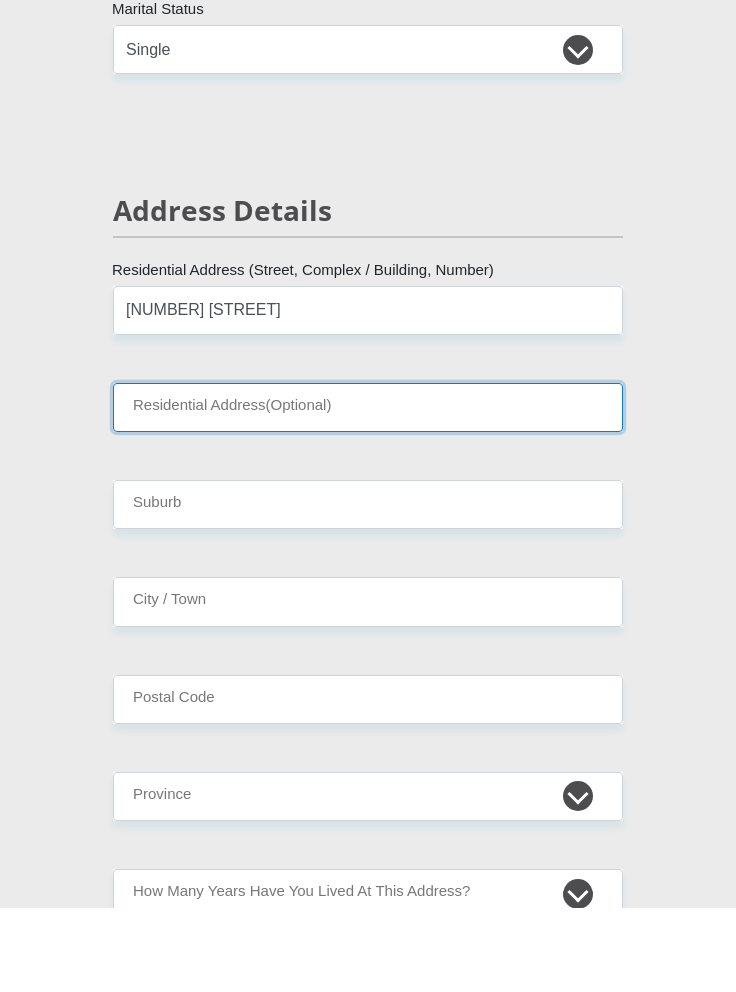 click on "Residential Address(Optional)" at bounding box center (368, 491) 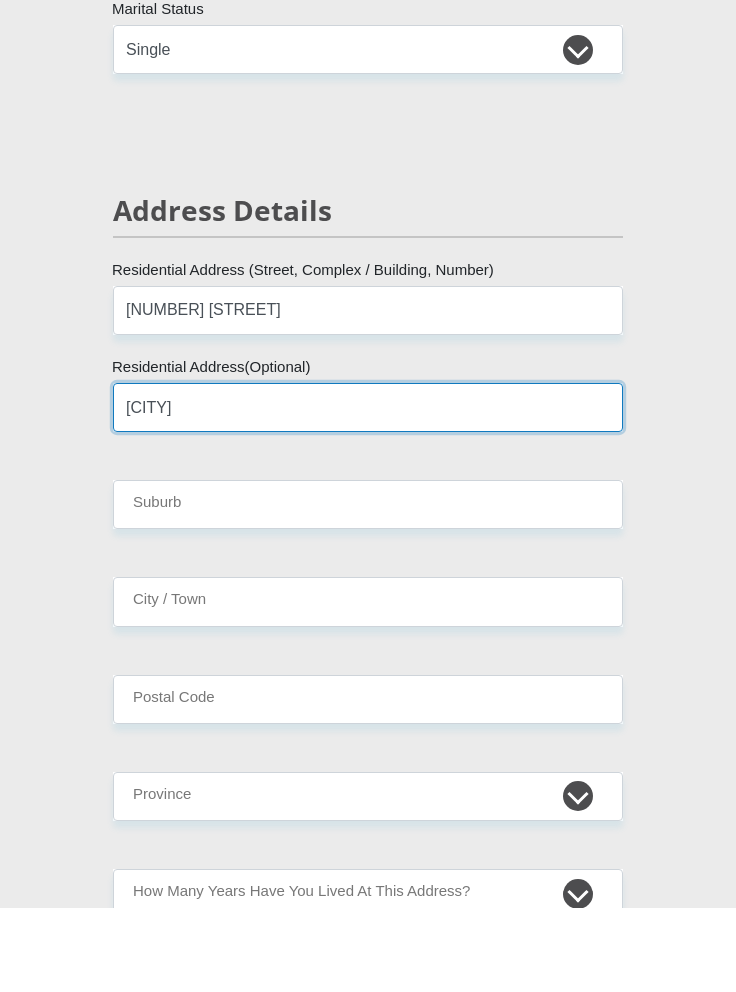 click on "[CITY]" at bounding box center (368, 491) 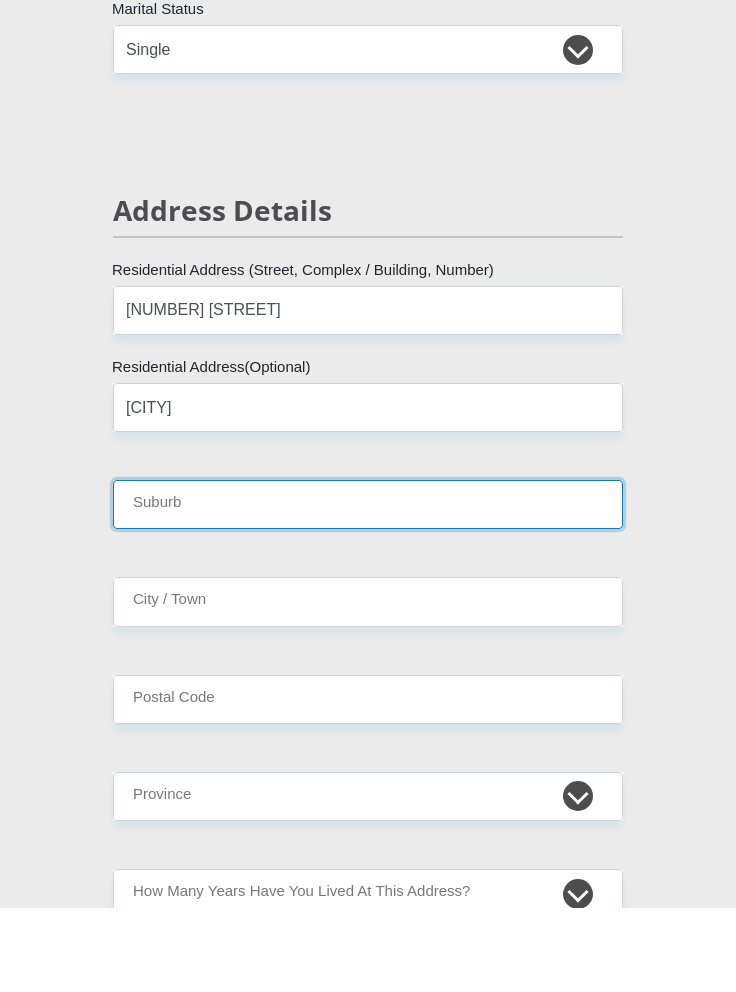 click on "Suburb" at bounding box center (368, 588) 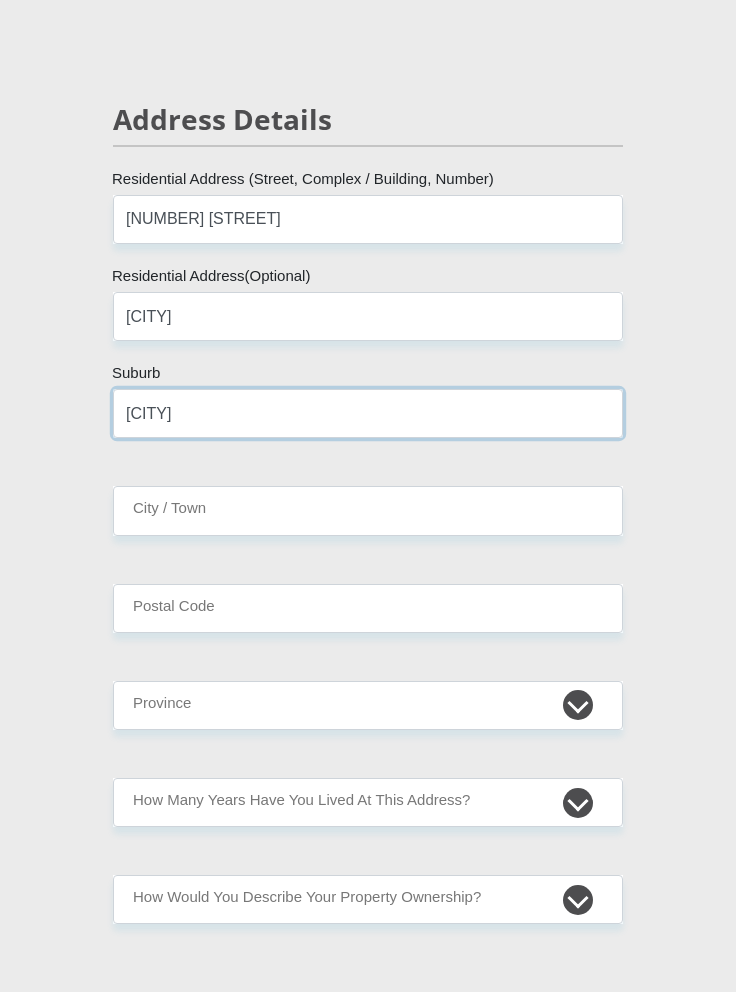 scroll, scrollTop: 1232, scrollLeft: 0, axis: vertical 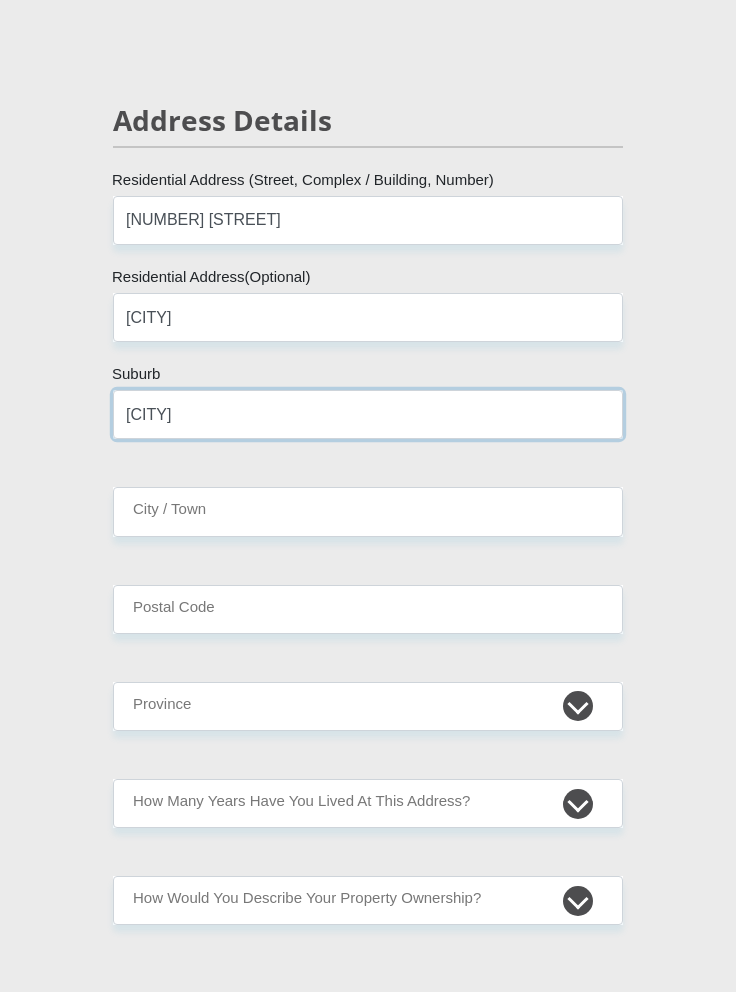 type on "[CITY]" 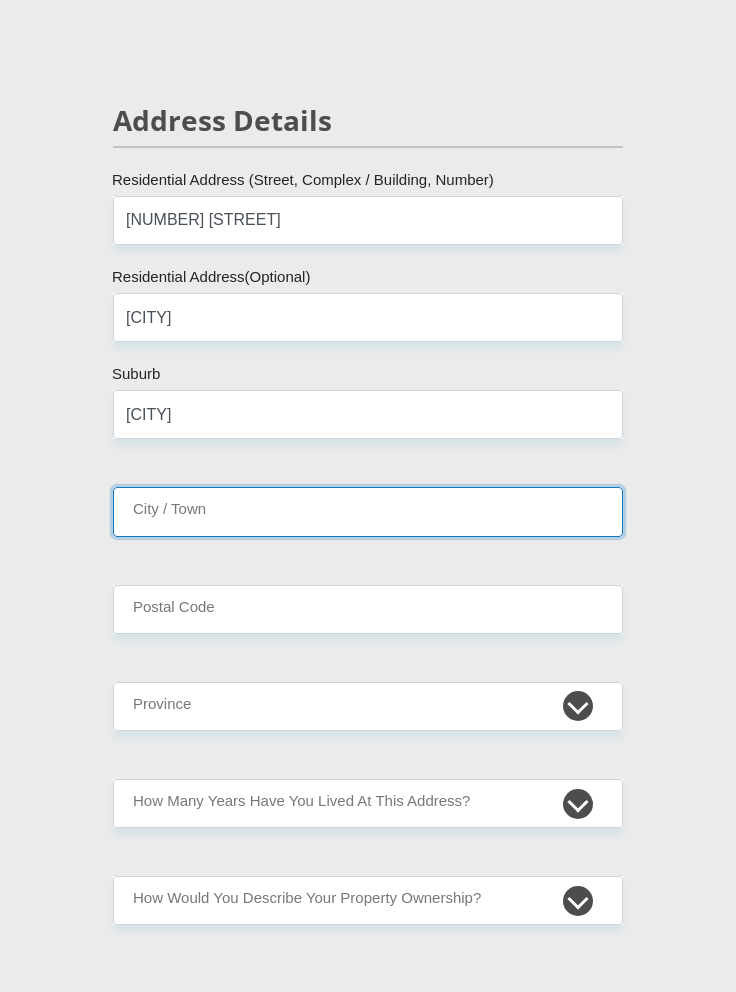 click on "City / Town" at bounding box center (368, 511) 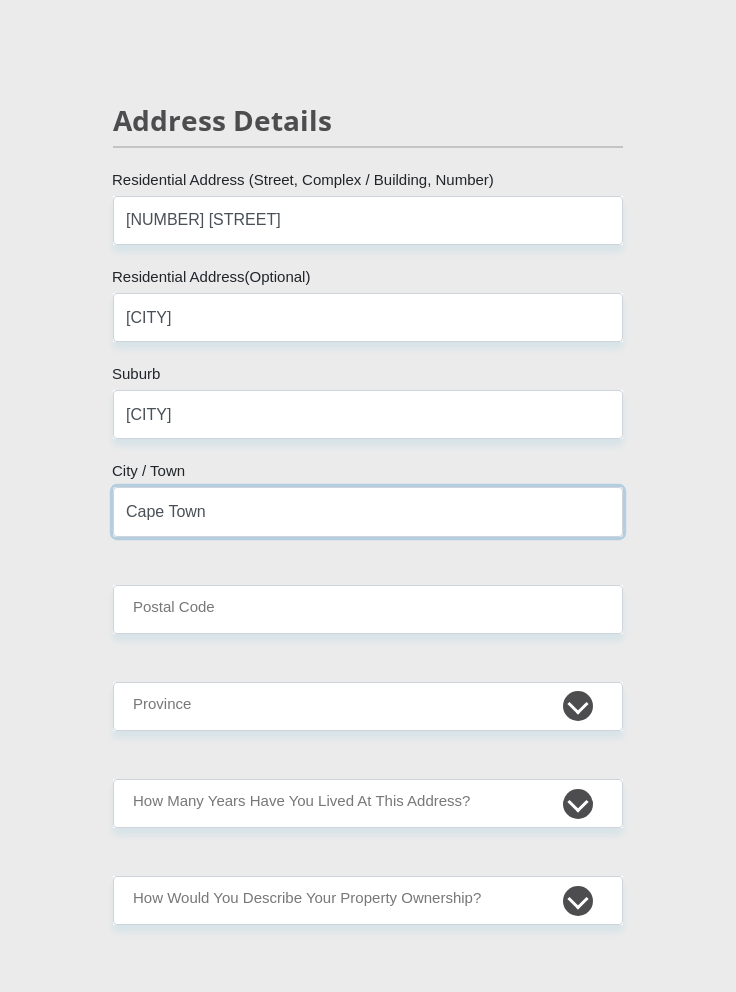 type on "Cape Town" 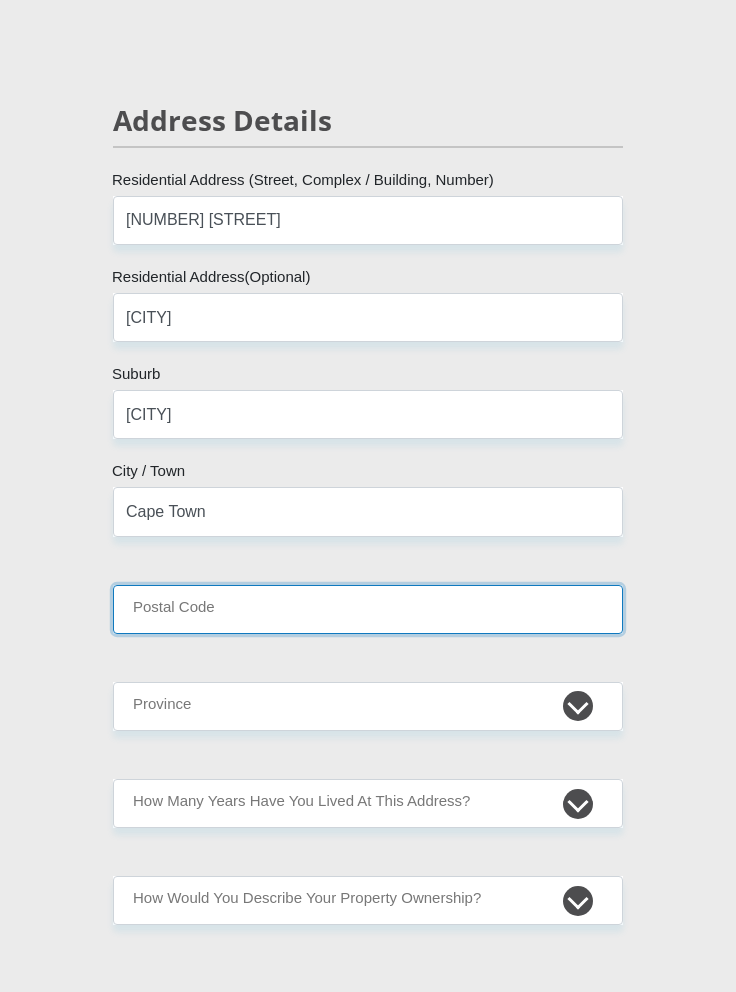 click on "Postal Code" at bounding box center (368, 609) 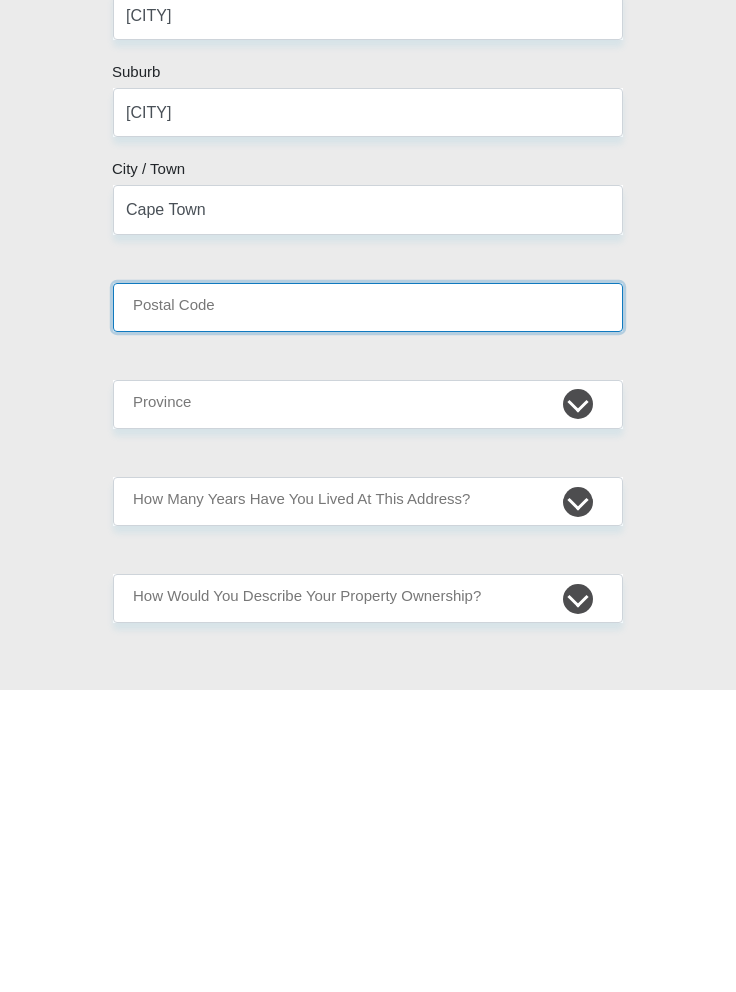 scroll, scrollTop: 1232, scrollLeft: 0, axis: vertical 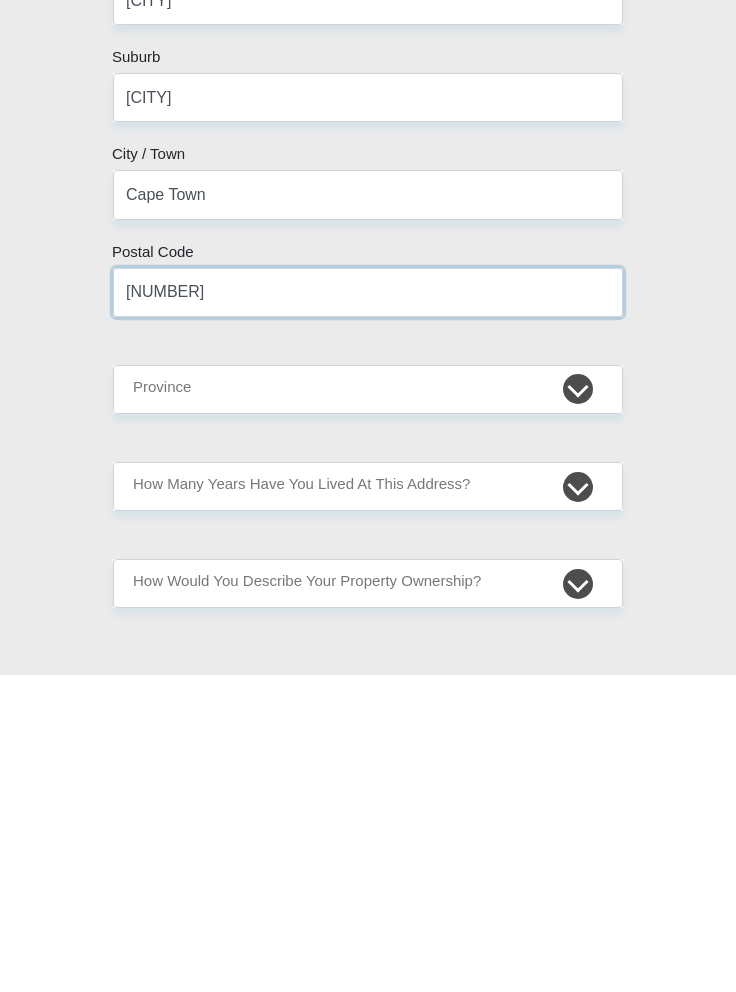 type on "[NUMBER]" 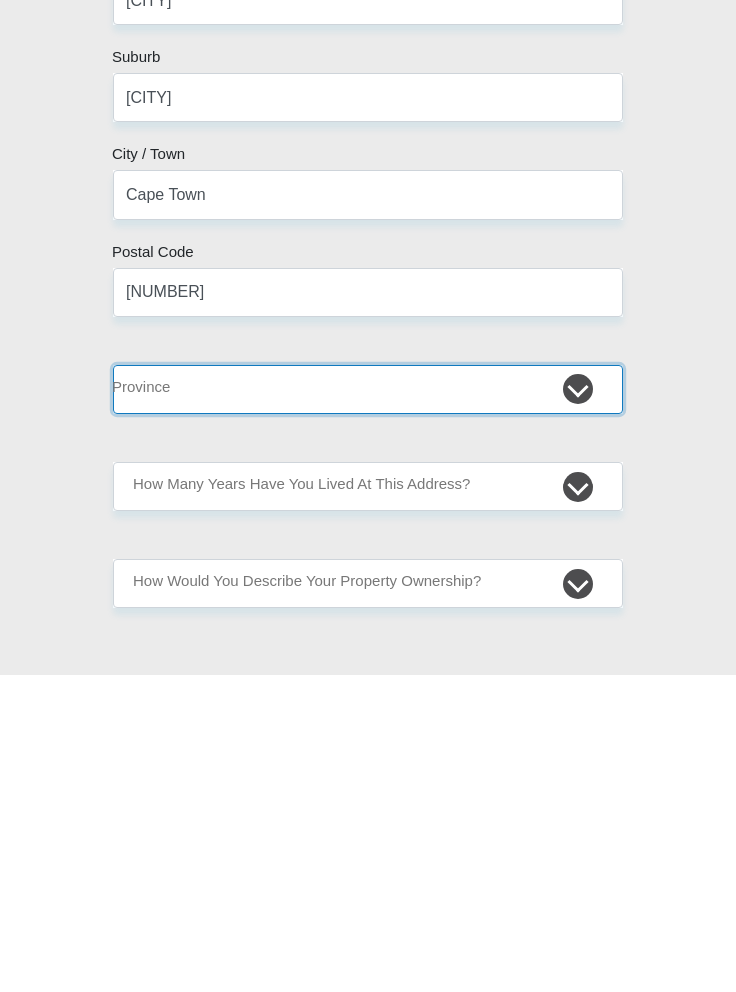 click on "Eastern Cape
Free State
Gauteng
KwaZulu-Natal
Limpopo
Mpumalanga
Northern Cape
North West
Western Cape" at bounding box center [368, 706] 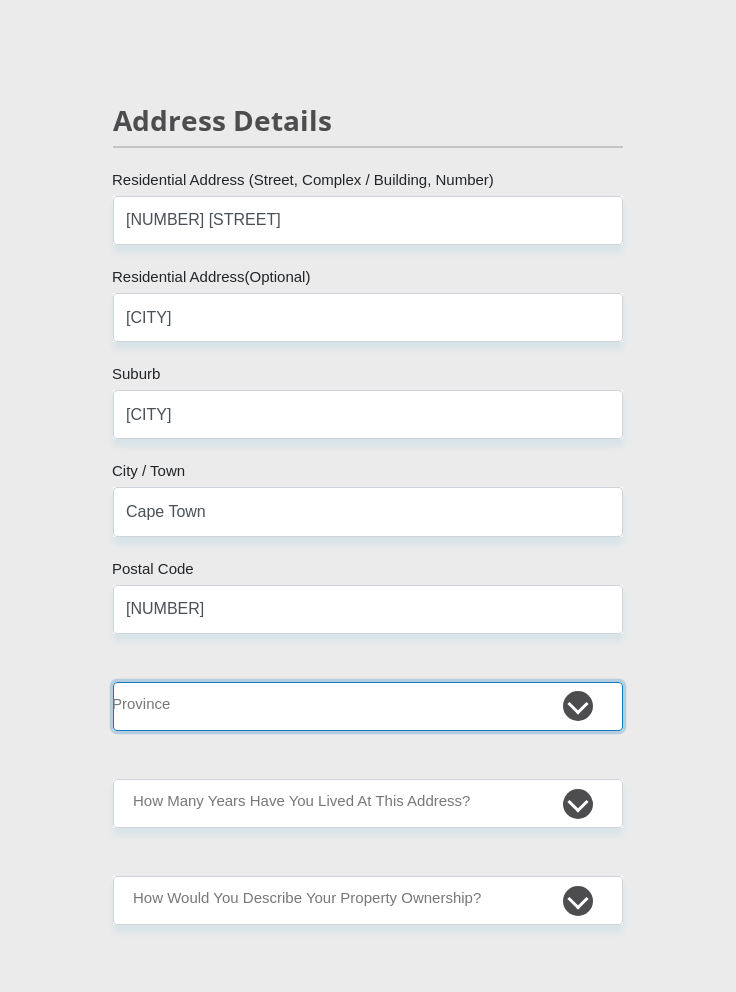 select on "Western Cape" 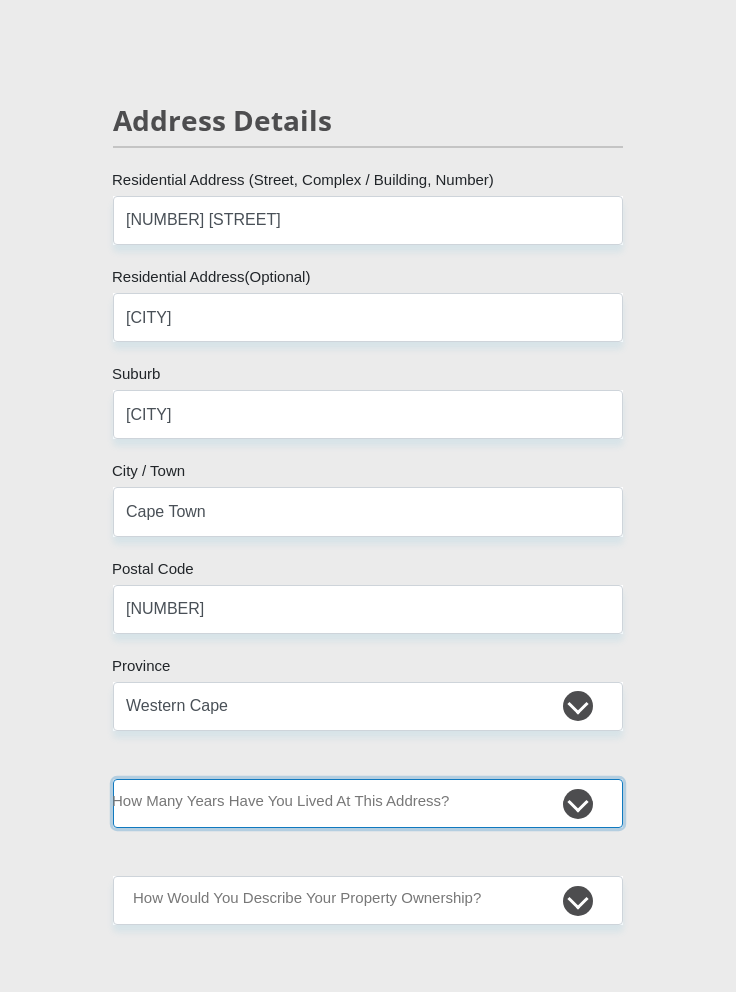 click on "less than 1 year
1-3 years
3-5 years
5+ years" at bounding box center [368, 803] 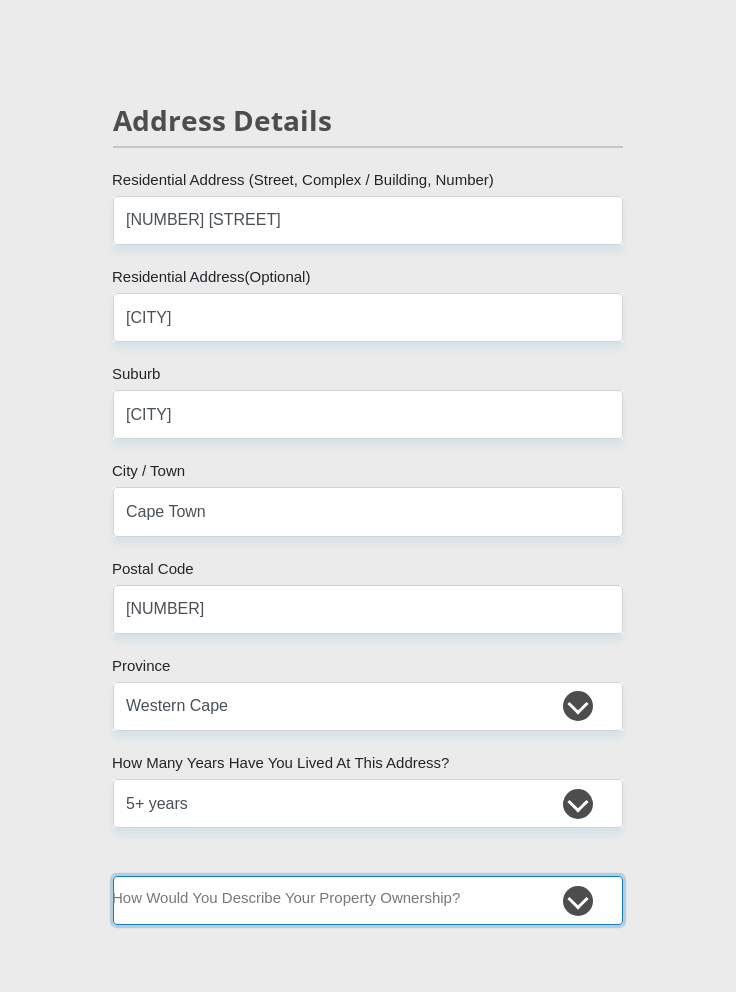 click on "Owned
Rented
Family Owned
Company Dwelling" at bounding box center [368, 900] 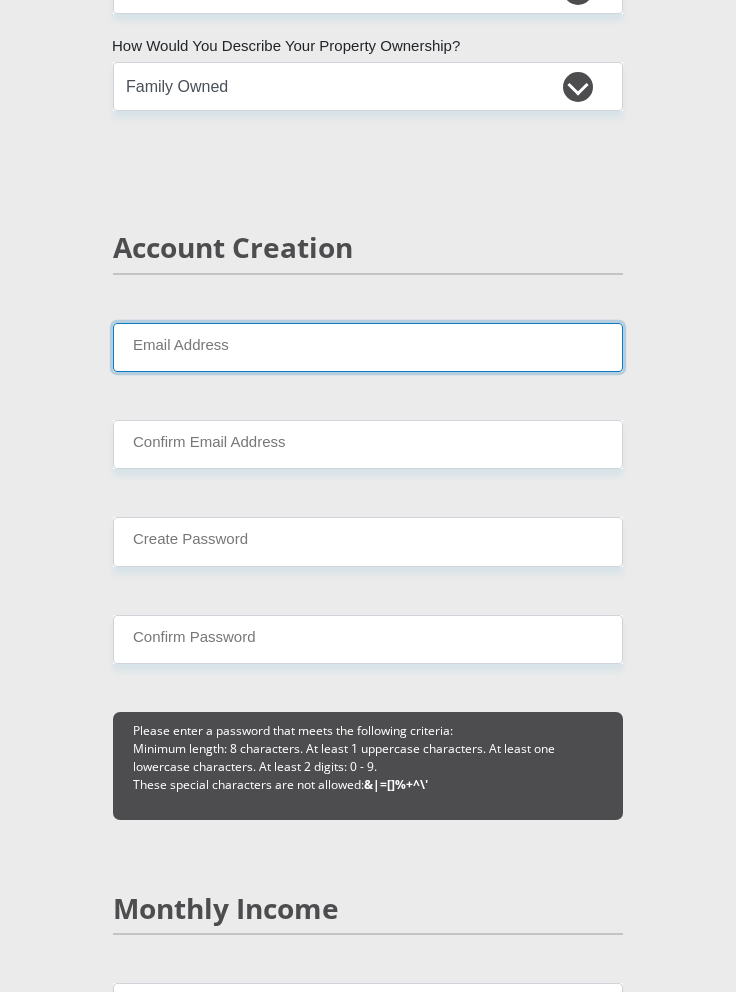 click on "Email Address" at bounding box center [368, 347] 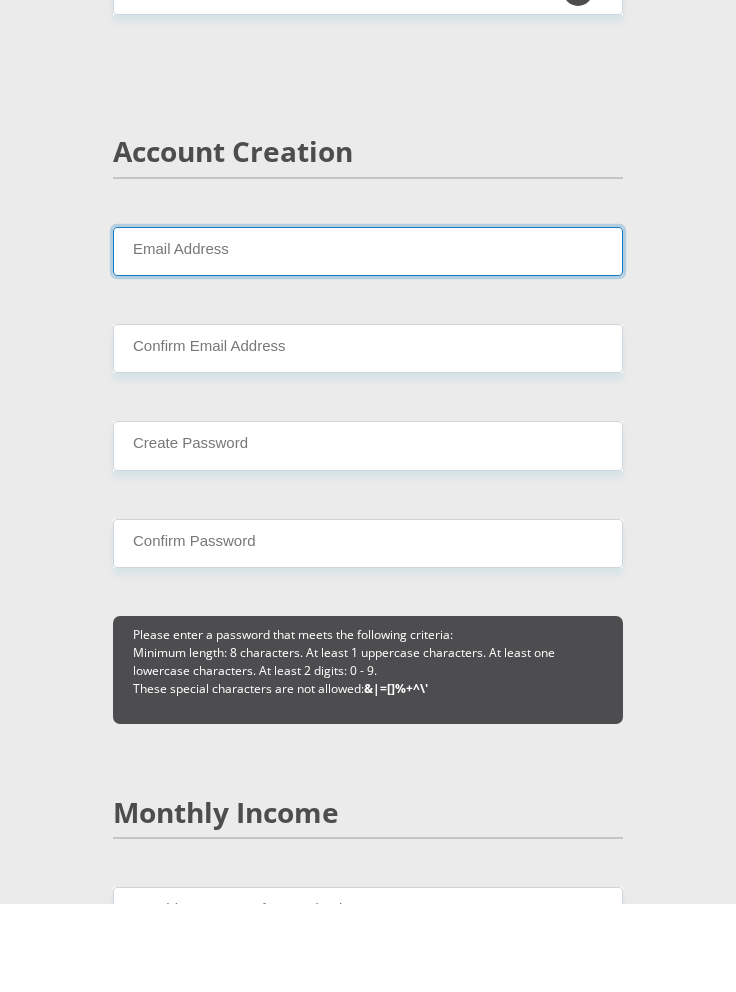type on "[EMAIL]" 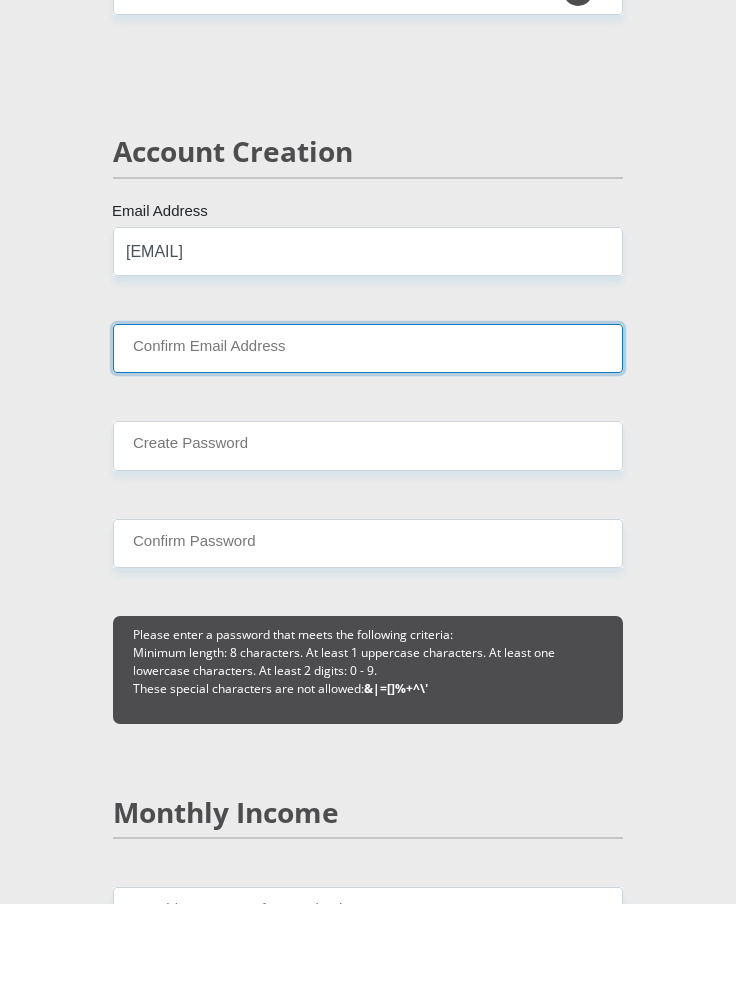 type on "[EMAIL]" 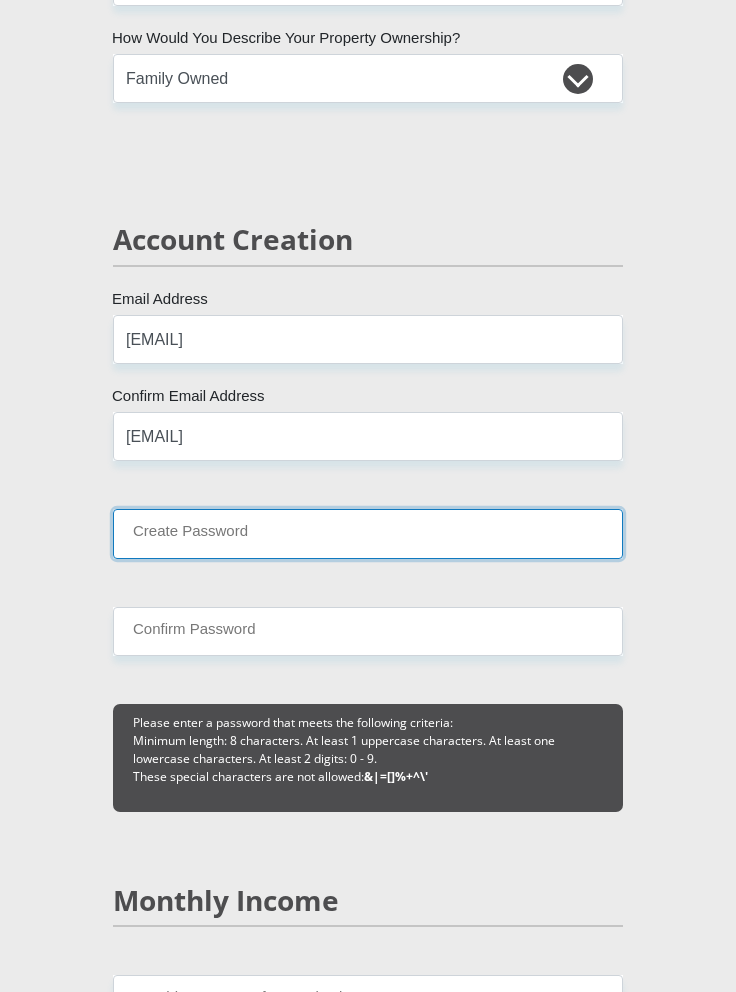 click on "Create Password" at bounding box center (368, 533) 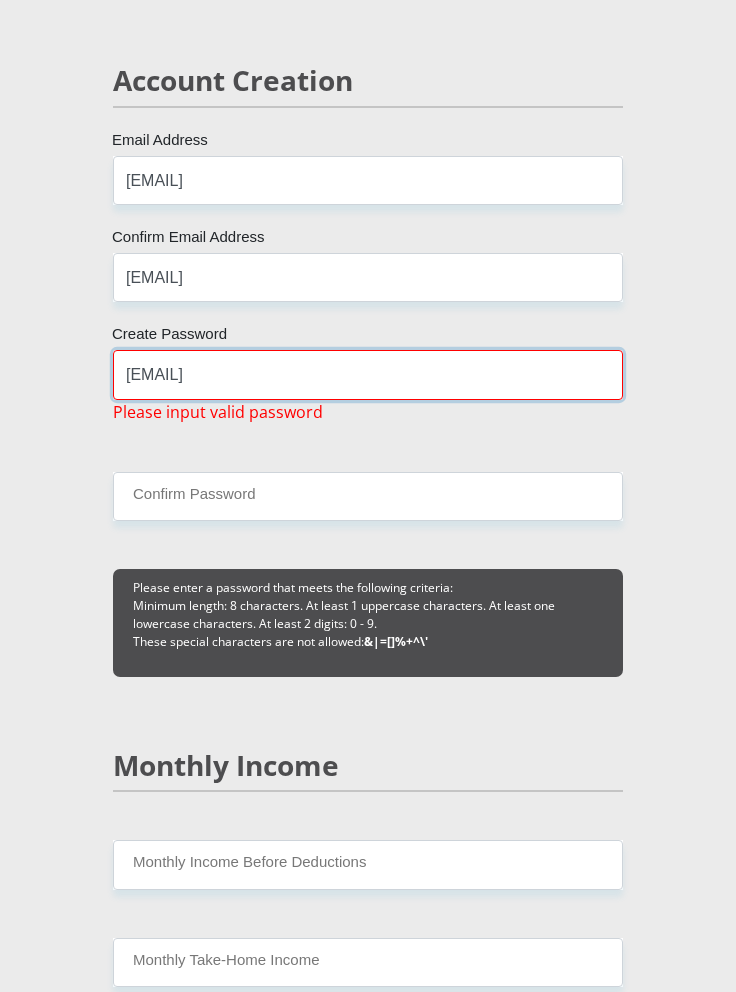 scroll, scrollTop: 2198, scrollLeft: 0, axis: vertical 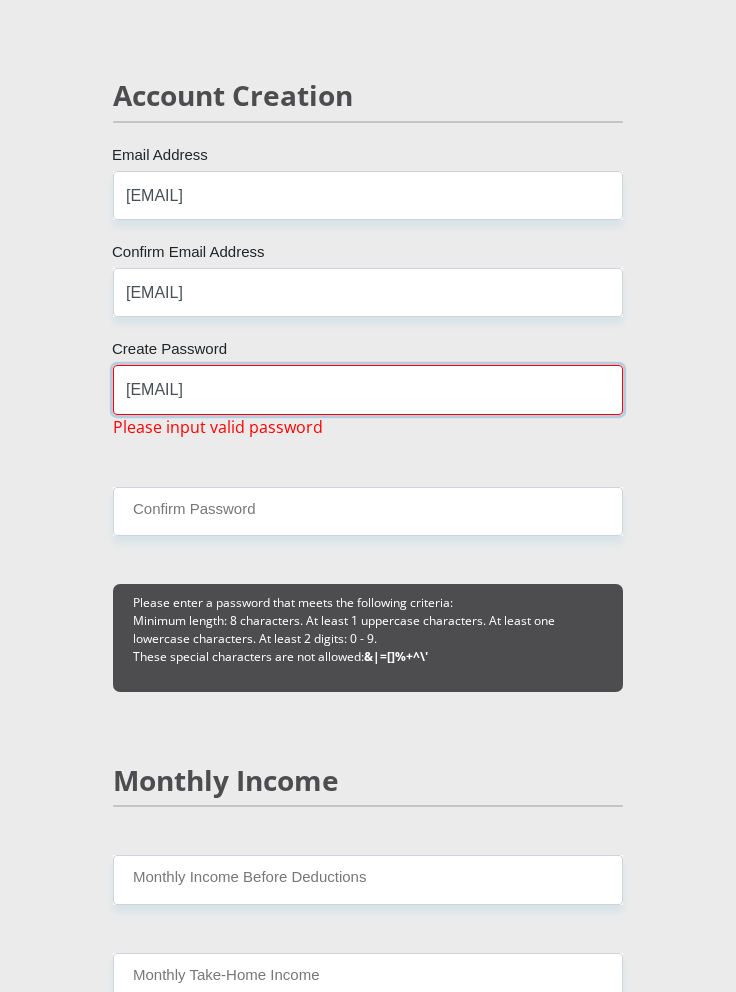 type on "[EMAIL]" 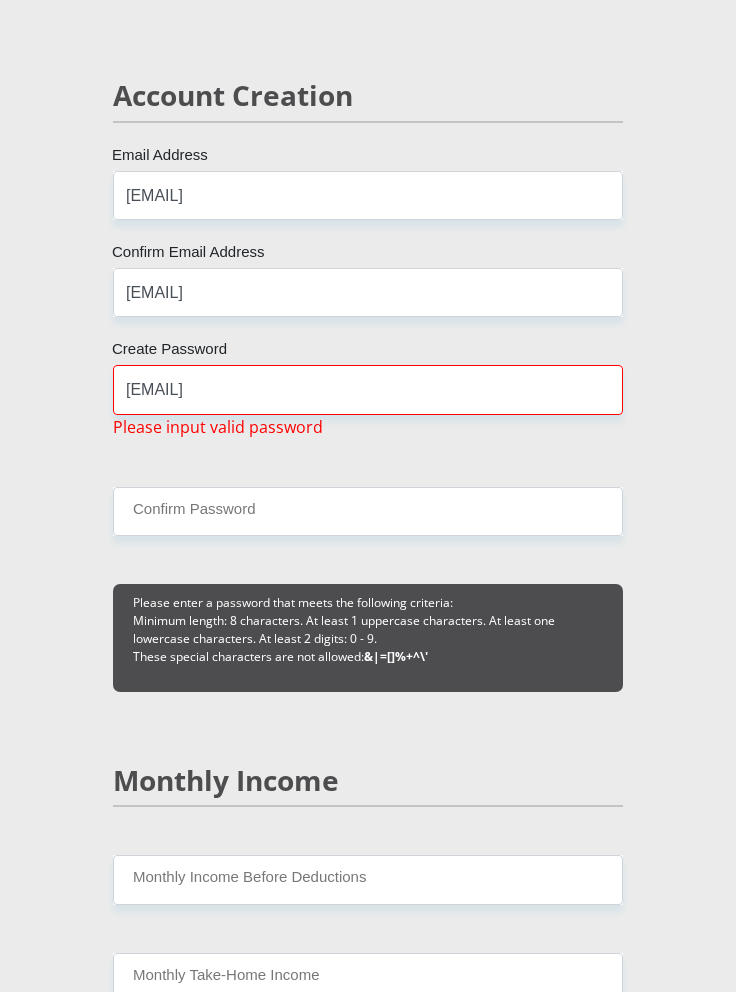click on "Personal Details
Mr
Ms
Mrs
Dr
Other
Title
[FIRST]
First Name
[LAST]
Surname
[NUMBER]
South African ID Number
Please input valid ID number
[COUNTRY]
[COUNTRY]
[COUNTRY]
[COUNTRY]
[COUNTRY]
[COUNTRY]
[COUNTRY]
[COUNTRY]
[COUNTRY]  [COUNTRY]" at bounding box center (368, 2386) 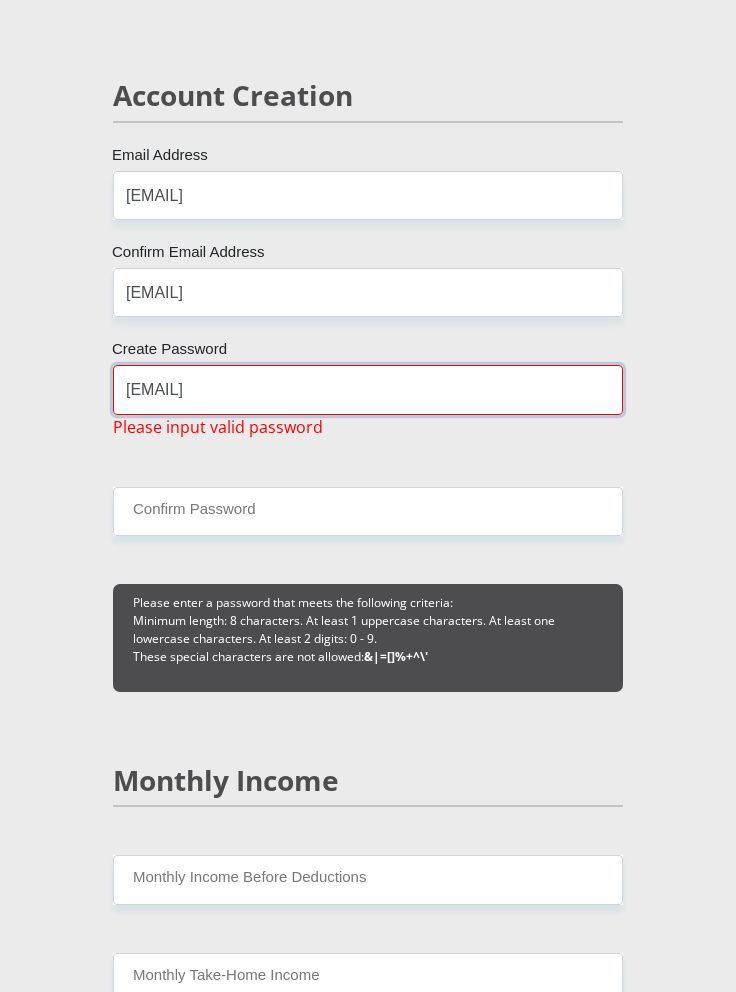 click on "[EMAIL]" at bounding box center [368, 389] 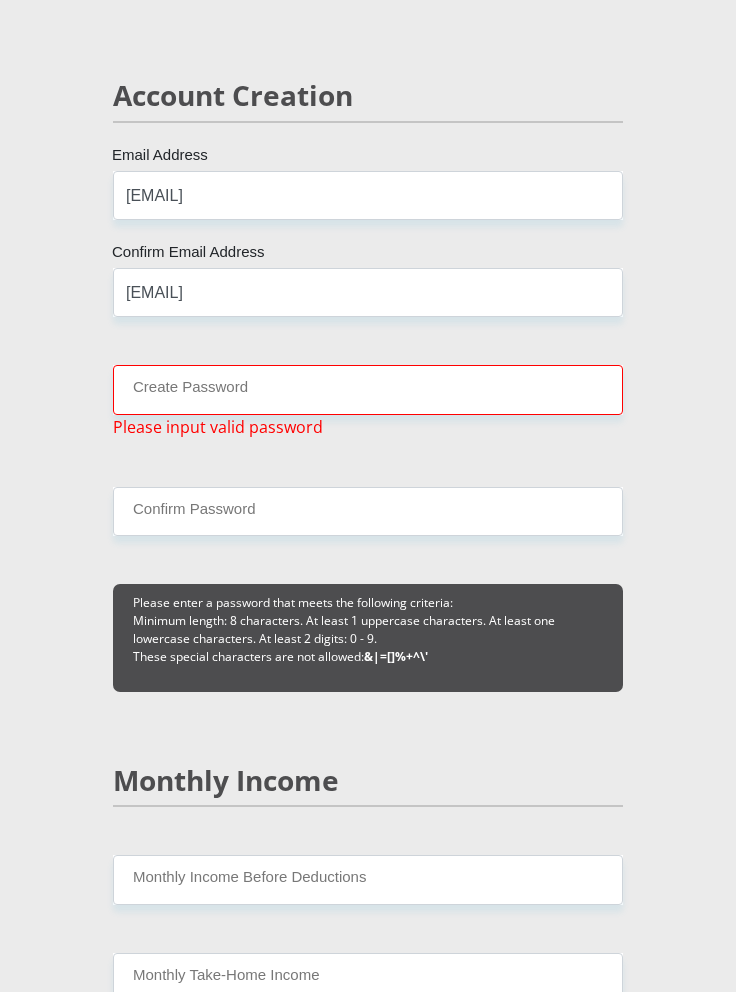 click on "Personal Details
Mr
Ms
Mrs
Dr
Other
Title
[FIRST]
First Name
[LAST]
Surname
[NUMBER]
South African ID Number
Please input valid ID number
[COUNTRY]
[COUNTRY]
[COUNTRY]
[COUNTRY]
[COUNTRY]
[COUNTRY]
[COUNTRY]
[COUNTRY]
[COUNTRY]  [COUNTRY]" at bounding box center [368, 2386] 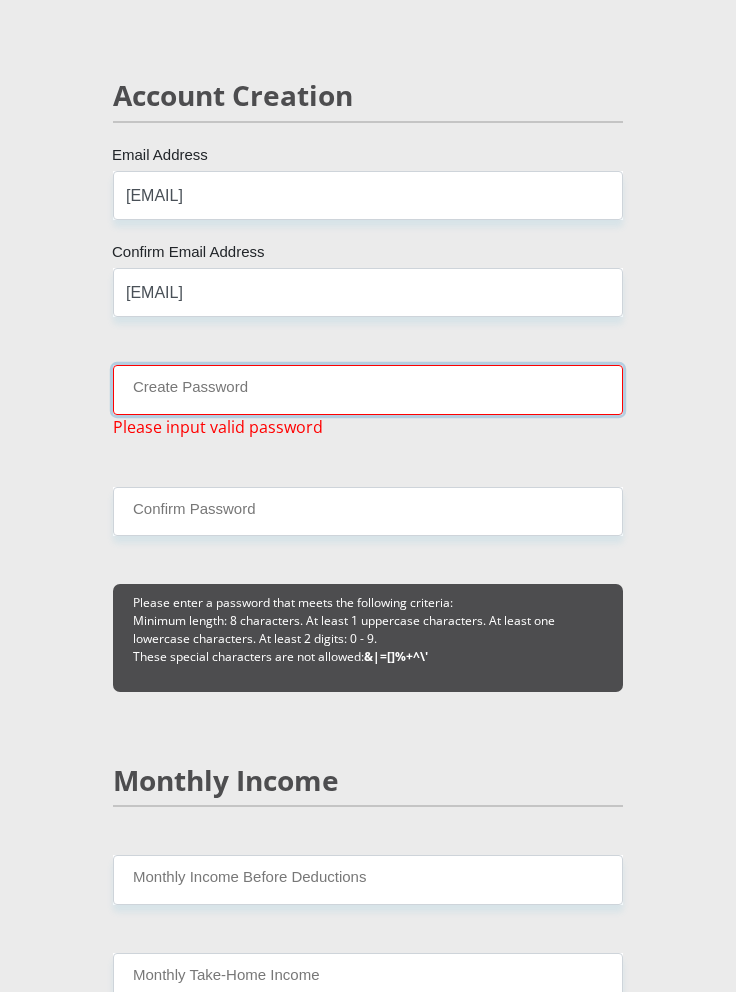 click on "Create Password" at bounding box center [368, 389] 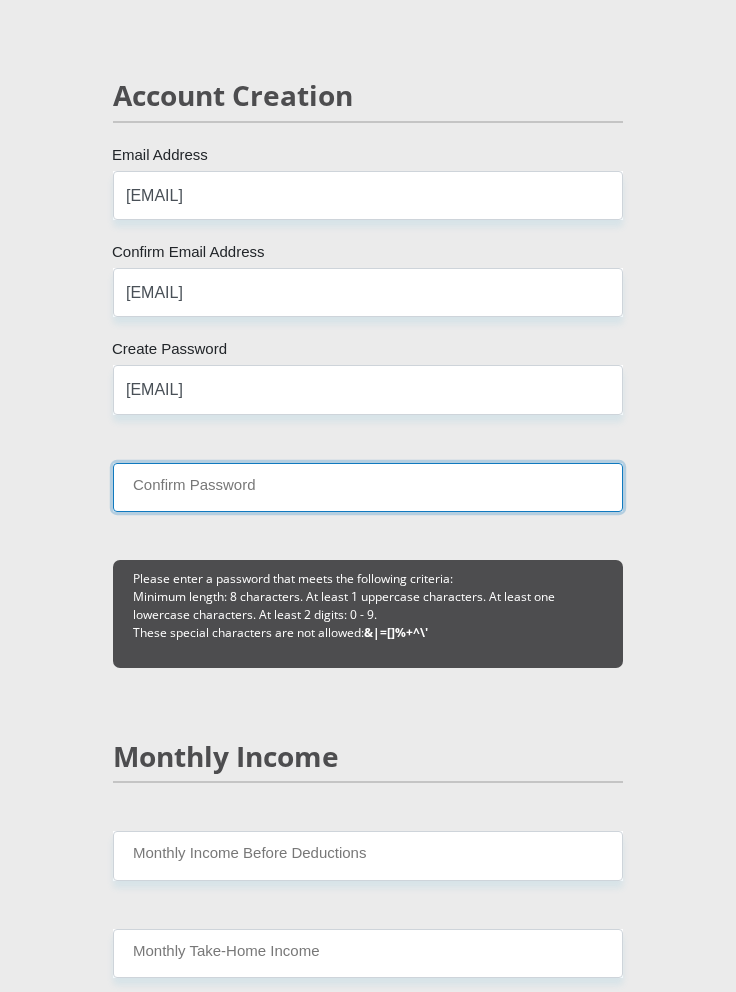 click on "Confirm Password" at bounding box center [368, 487] 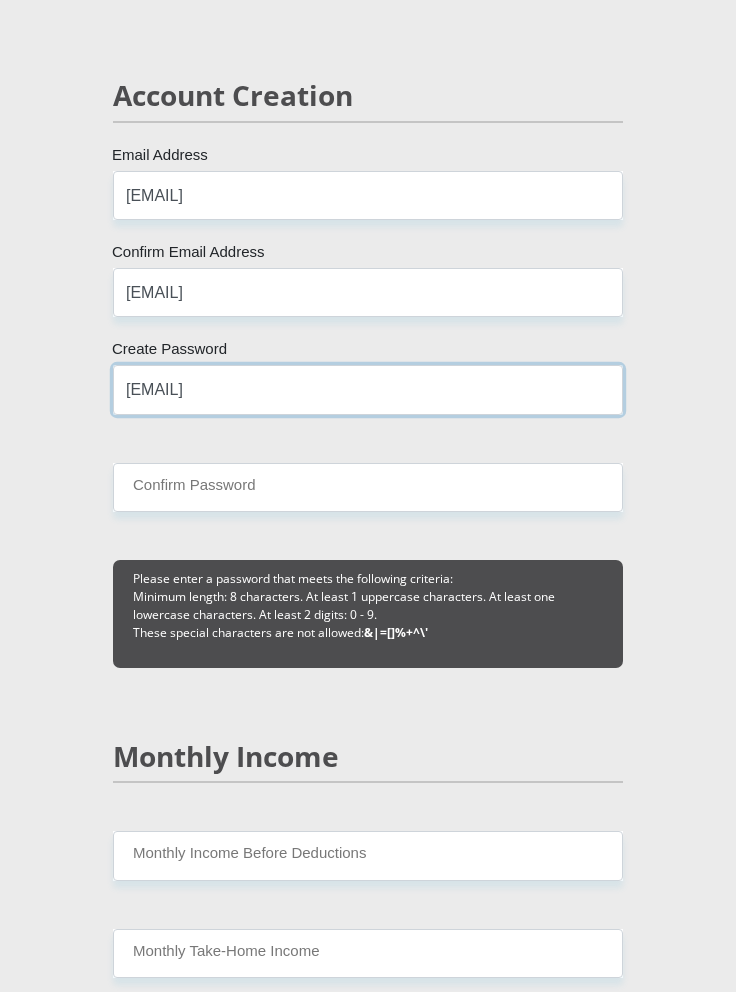 click on "[EMAIL]" at bounding box center [368, 389] 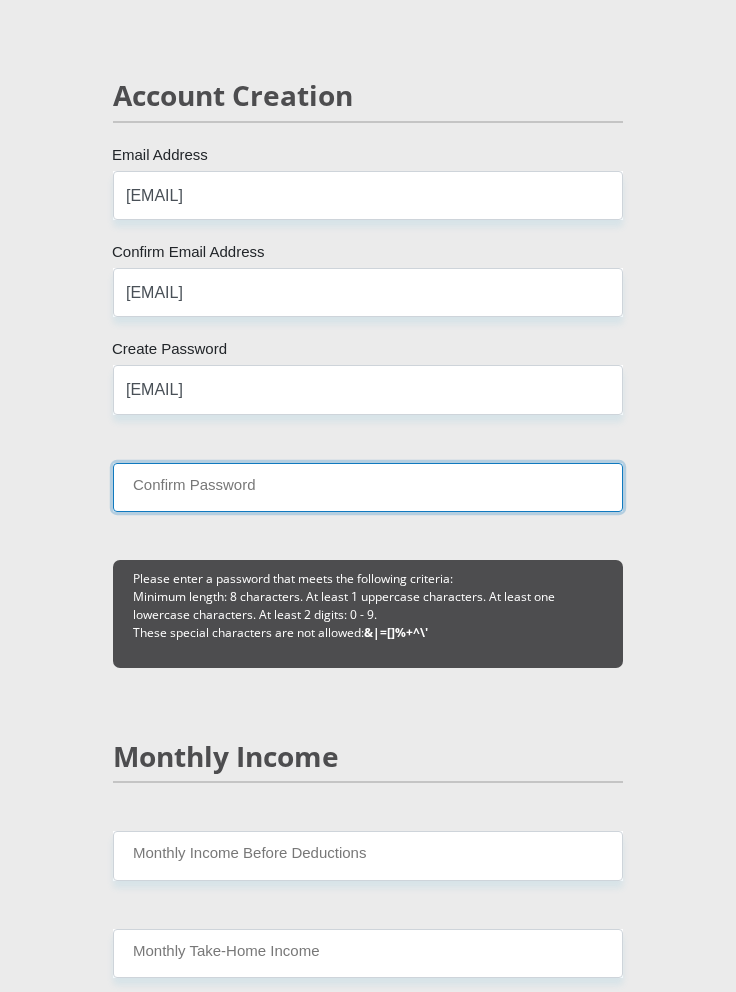 click on "Confirm Password" at bounding box center (368, 487) 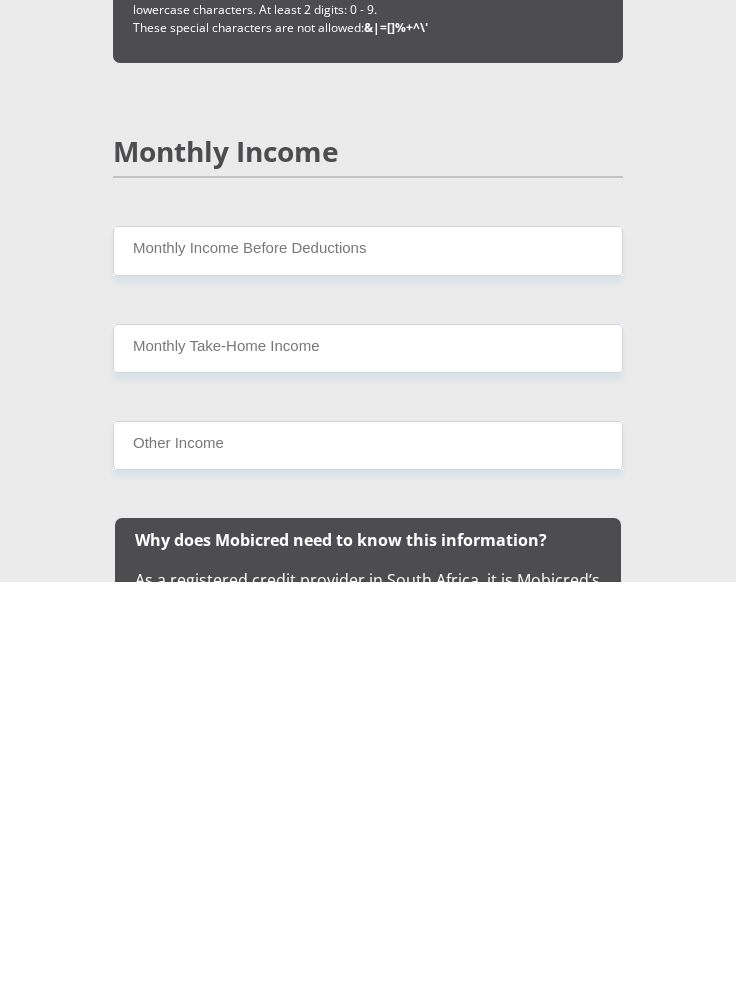 scroll, scrollTop: 2392, scrollLeft: 0, axis: vertical 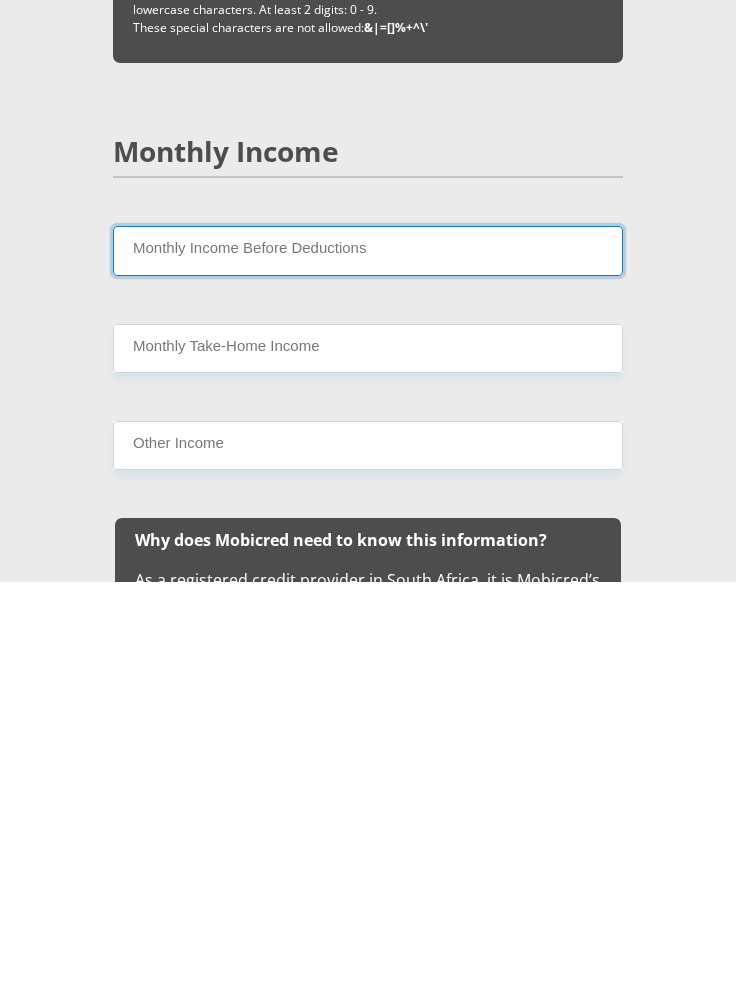click on "Monthly Income Before Deductions" at bounding box center (368, 661) 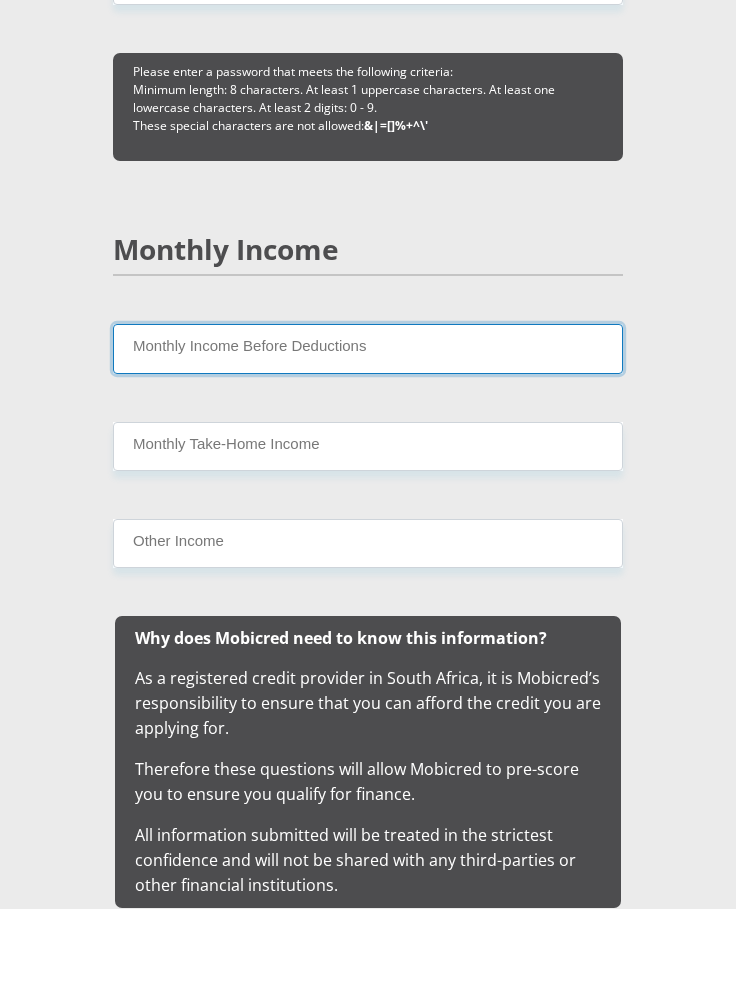 scroll, scrollTop: 2621, scrollLeft: 0, axis: vertical 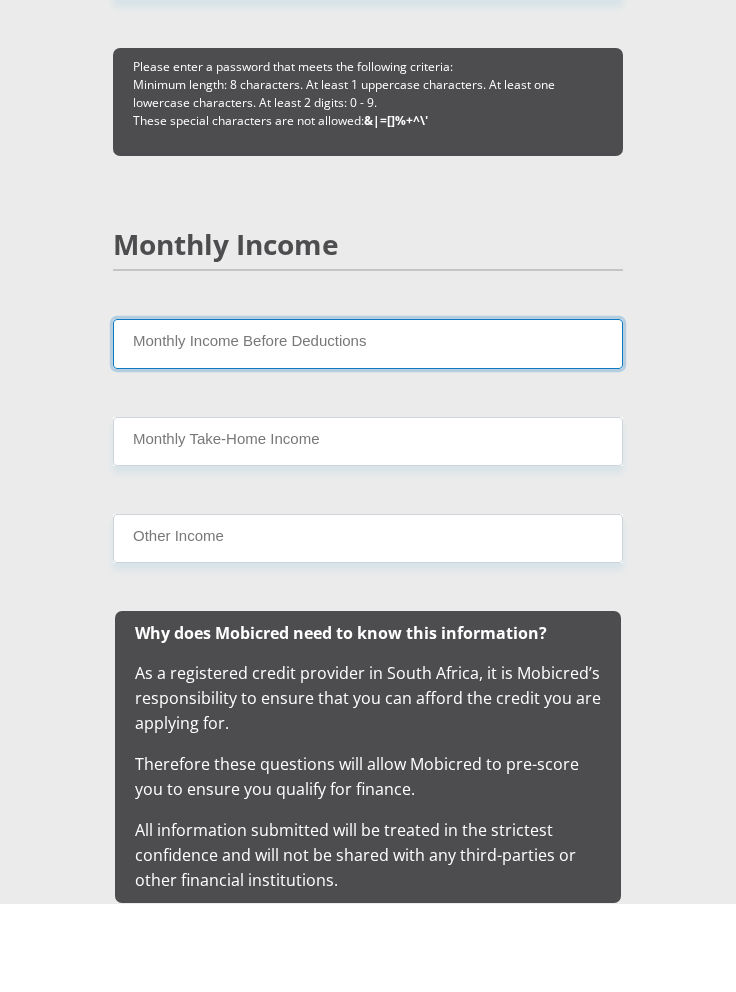 click on "Monthly Income Before Deductions" at bounding box center (368, 432) 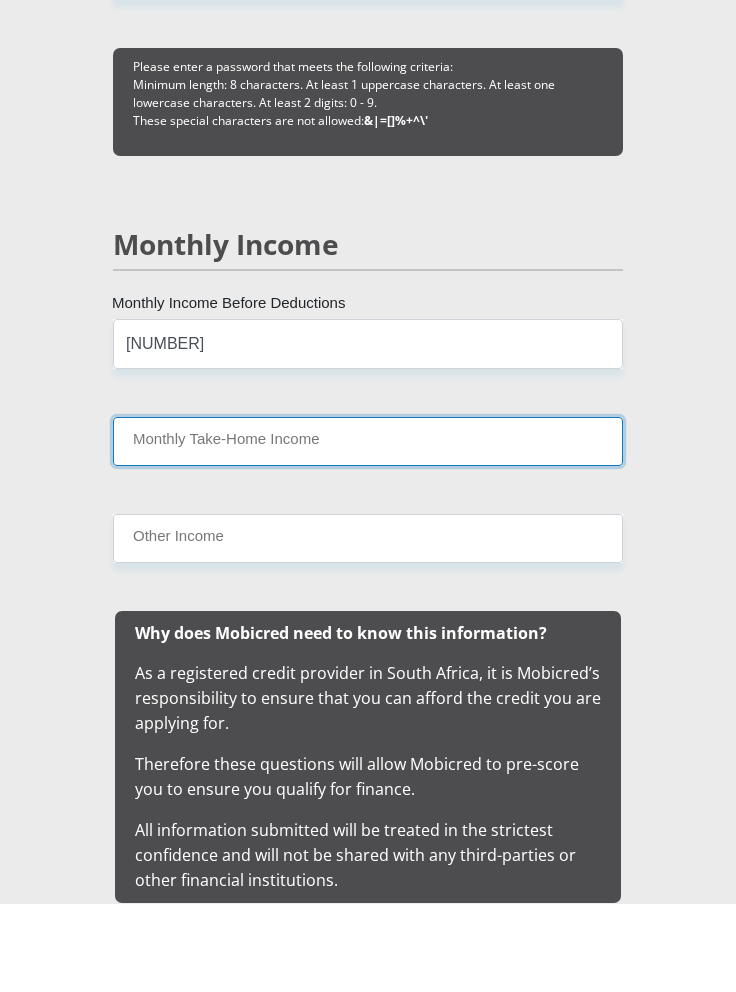click on "Monthly Take-Home Income" at bounding box center (368, 530) 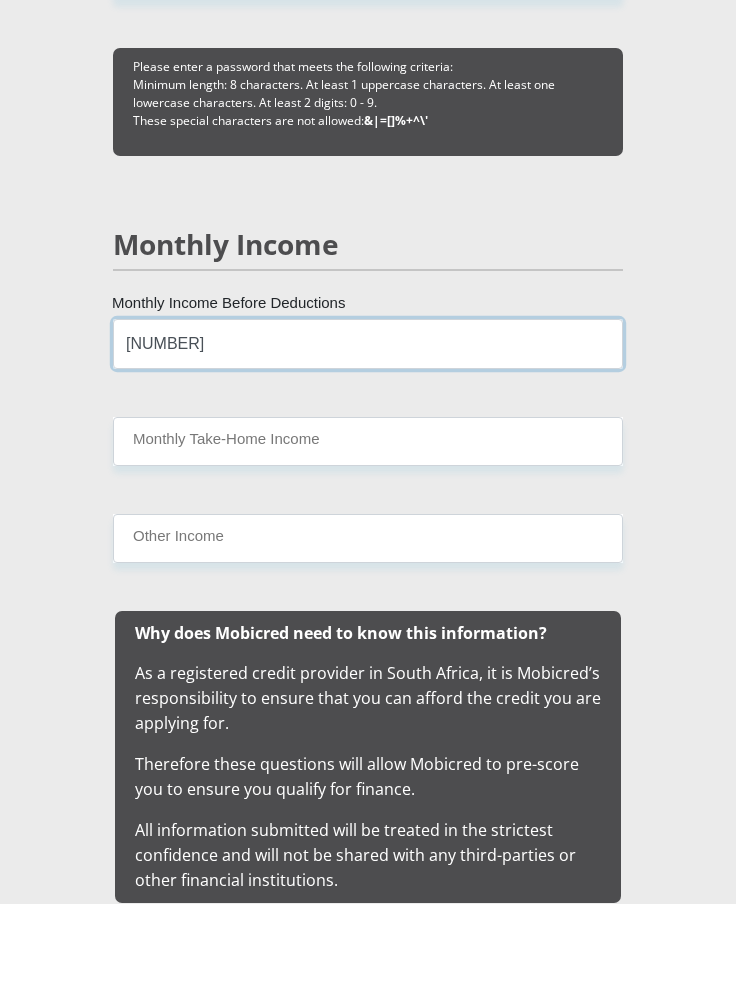 click on "[NUMBER]" at bounding box center (368, 432) 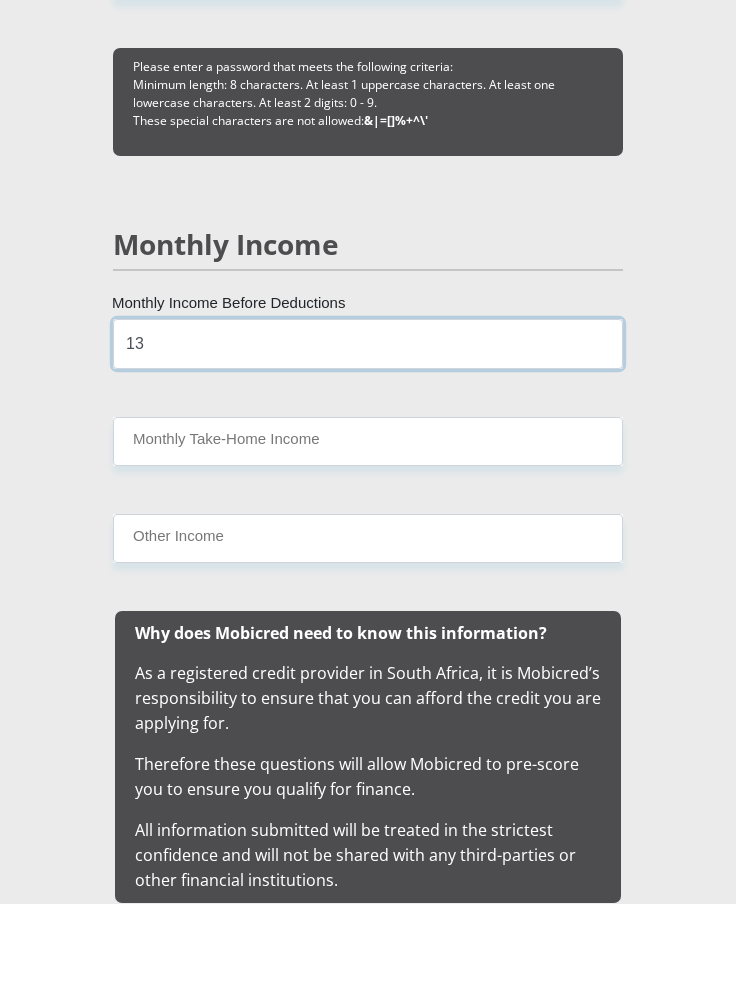 type on "1" 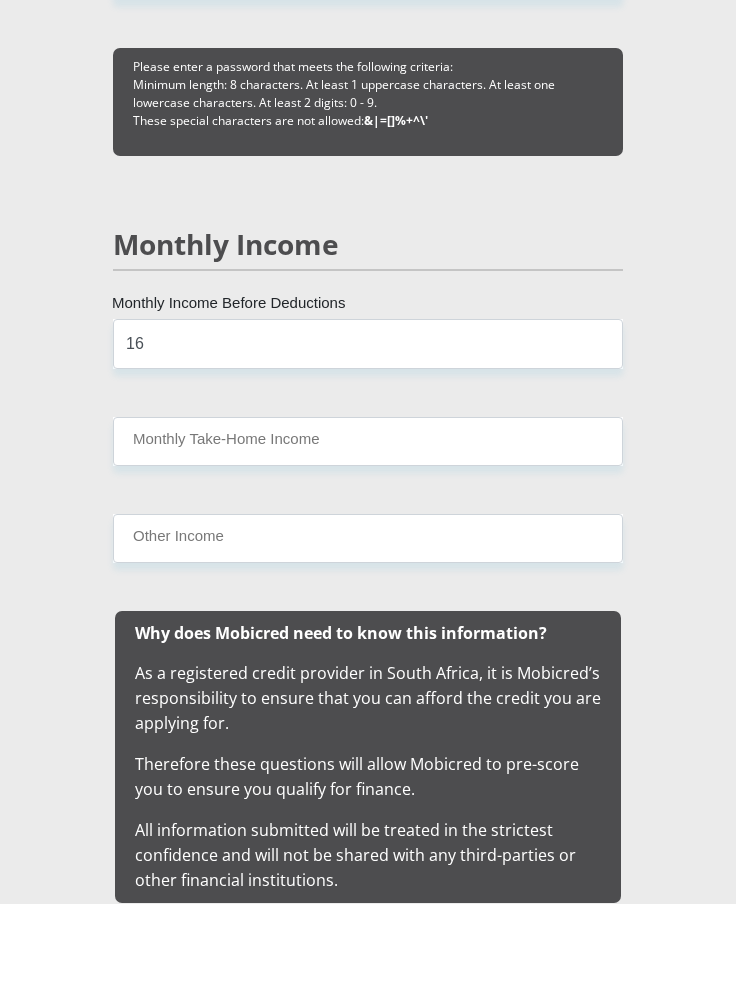 scroll, scrollTop: 2621, scrollLeft: 0, axis: vertical 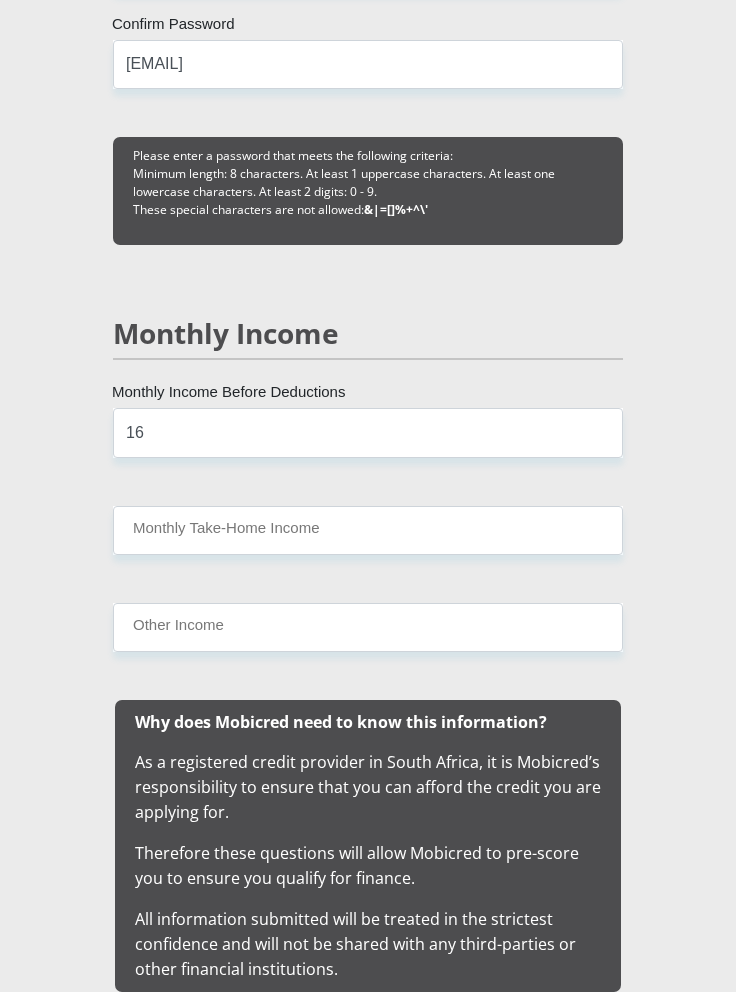 click on "Personal Details
Mr
Ms
Mrs
Dr
Other
Title
[FIRST]
First Name
[LAST]
Surname
[NUMBER]
South African ID Number
Please input valid ID number
[COUNTRY]
[COUNTRY]
[COUNTRY]
[COUNTRY]
[COUNTRY]
[COUNTRY]
[COUNTRY]
[COUNTRY]
[COUNTRY]  [COUNTRY]" at bounding box center [368, 1951] 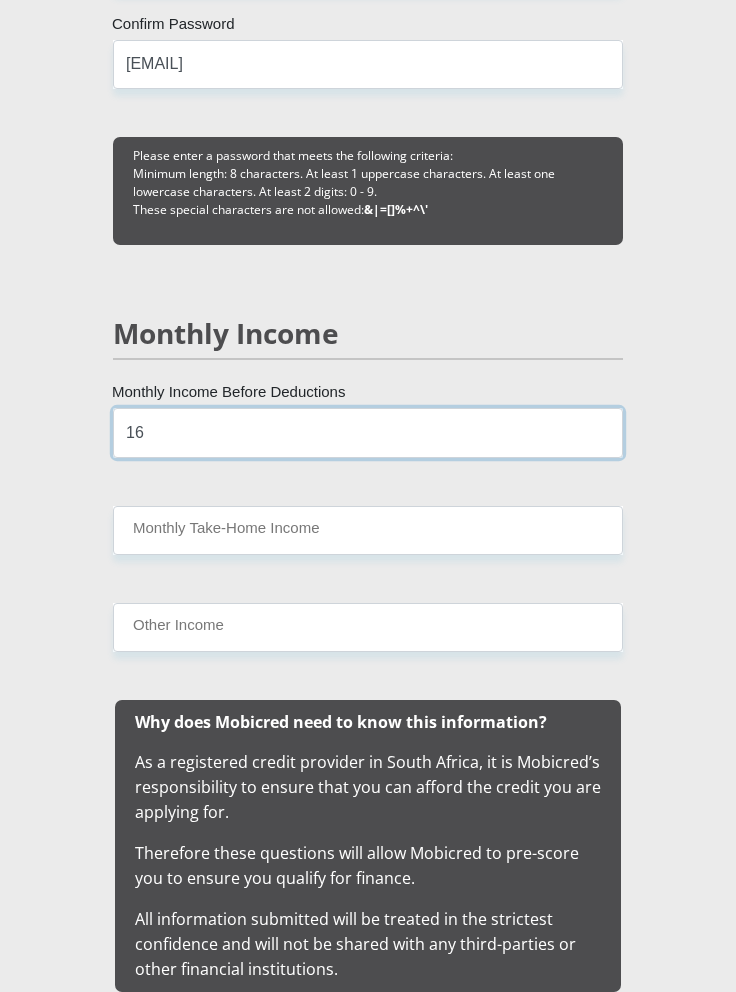 click on "16" at bounding box center (368, 432) 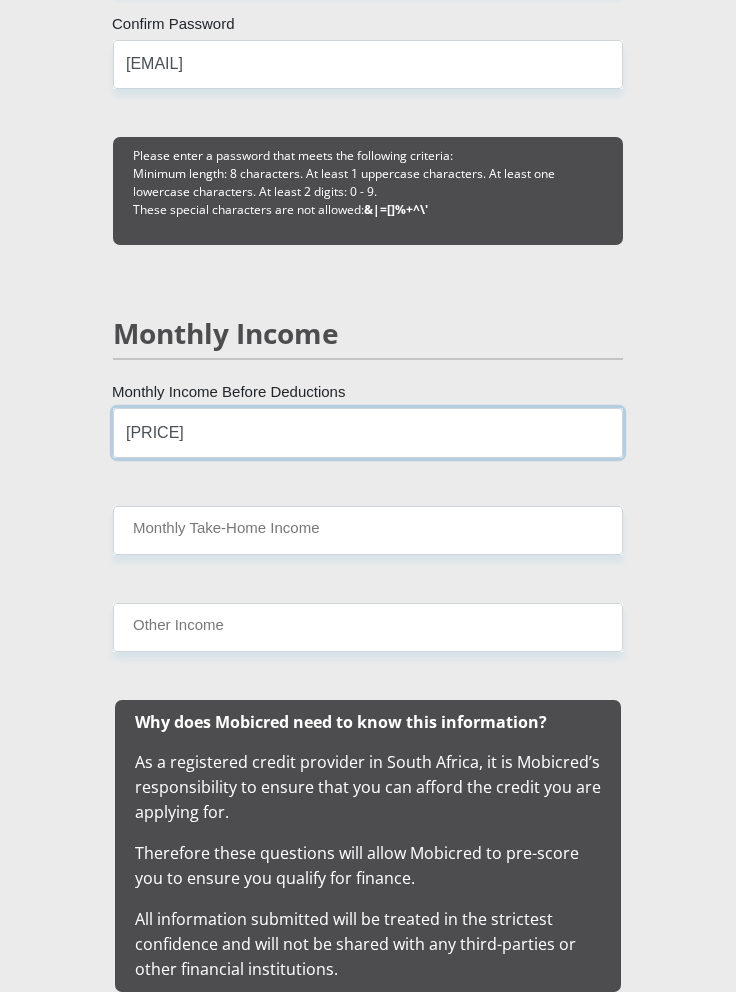 type on "[PRICE]" 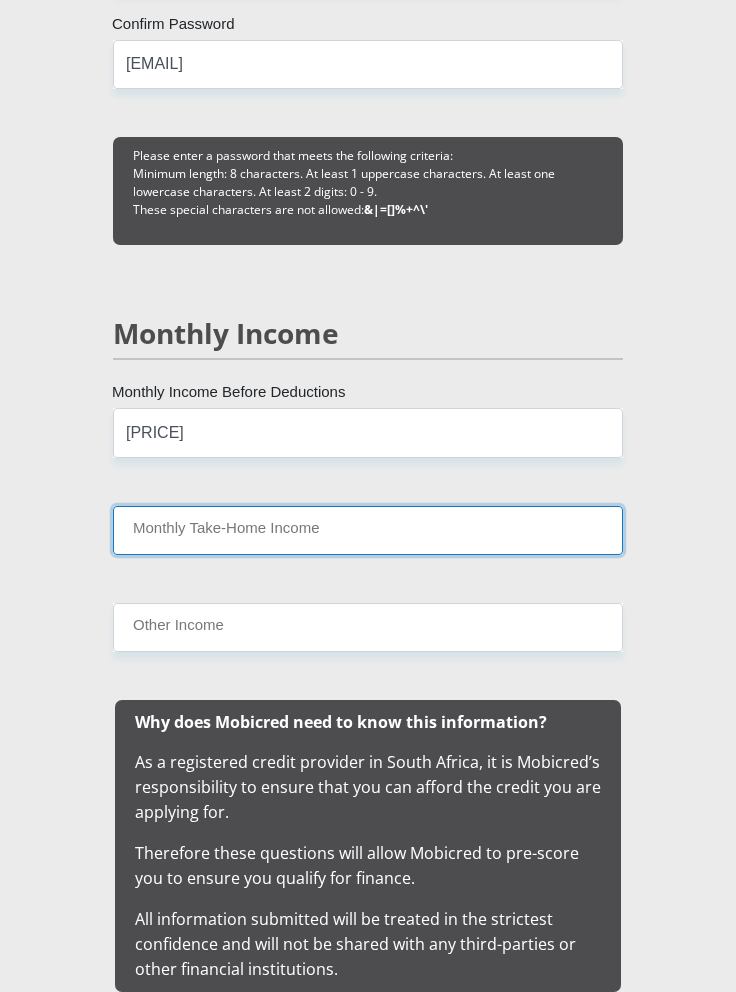 click on "Monthly Take-Home Income" at bounding box center (368, 530) 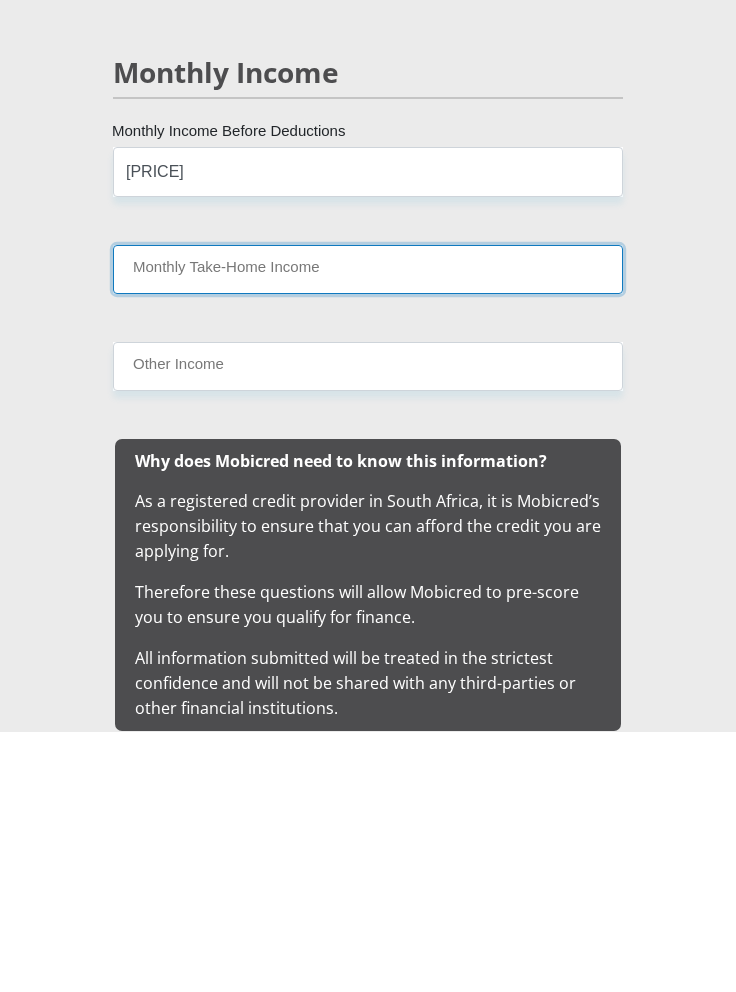 scroll, scrollTop: 2621, scrollLeft: 0, axis: vertical 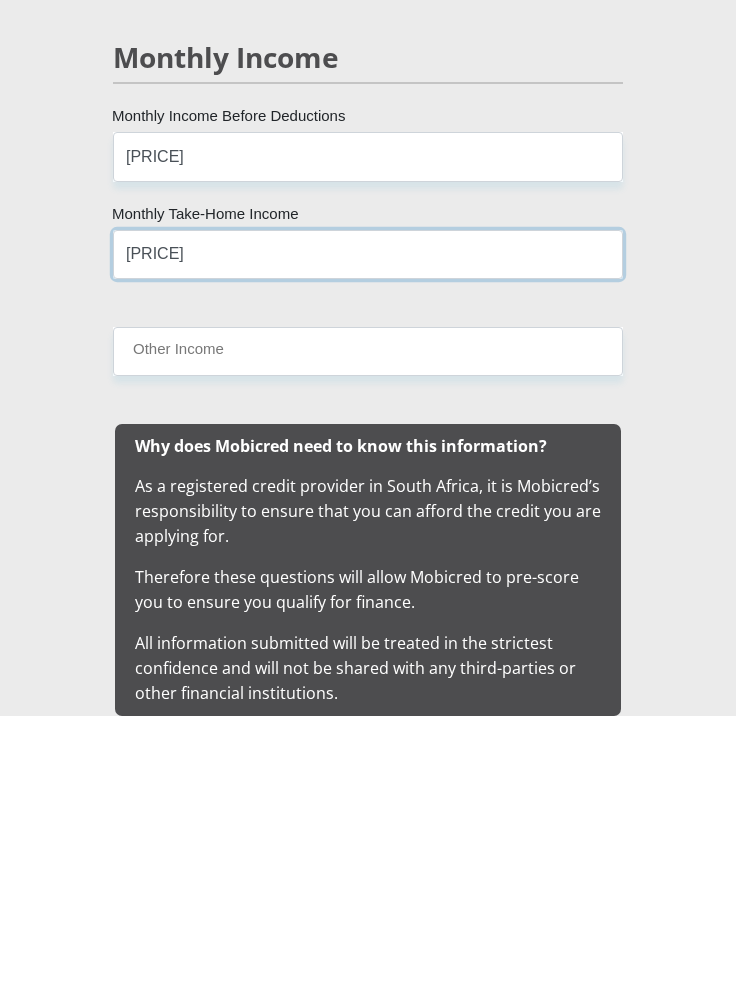 type on "[PRICE]" 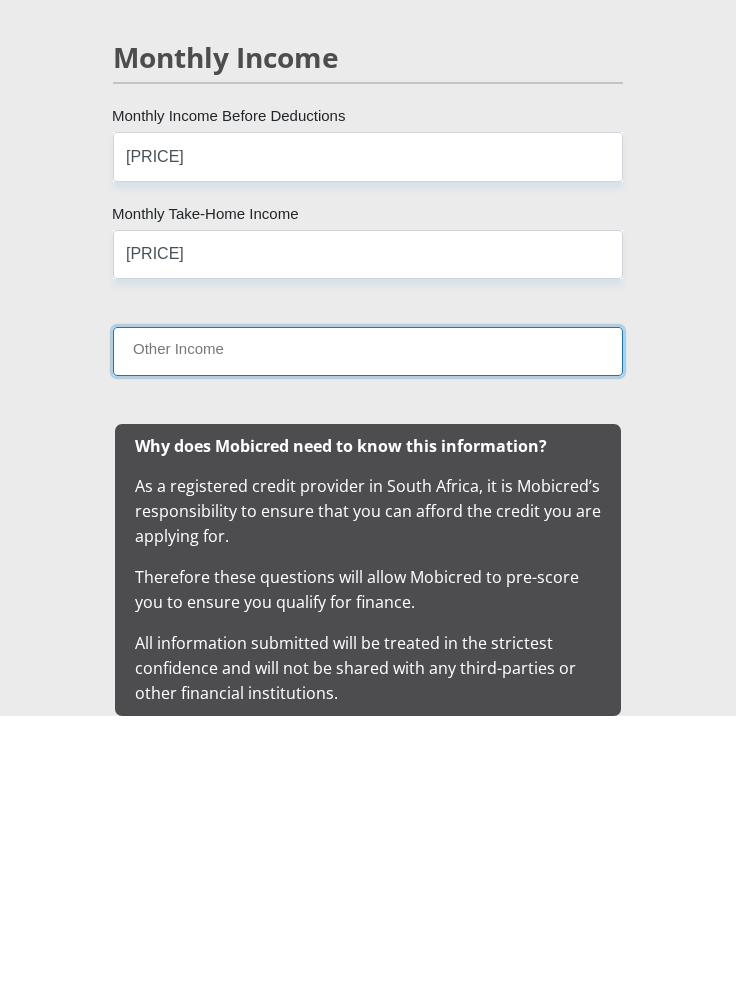 click on "Other Income" at bounding box center (368, 627) 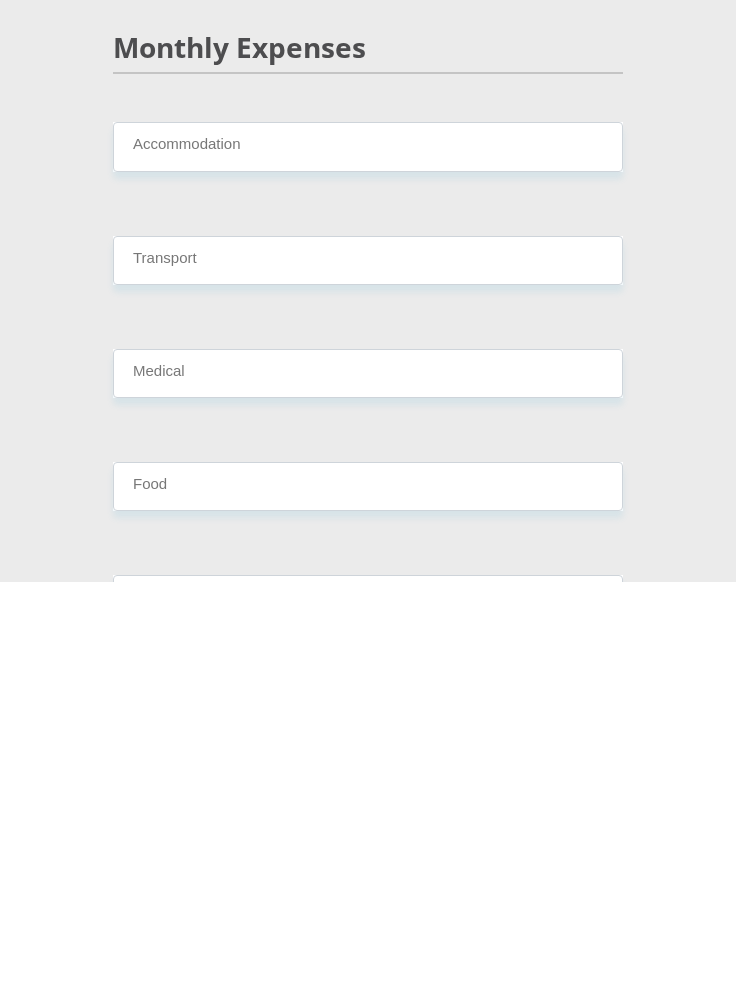 scroll, scrollTop: 3250, scrollLeft: 0, axis: vertical 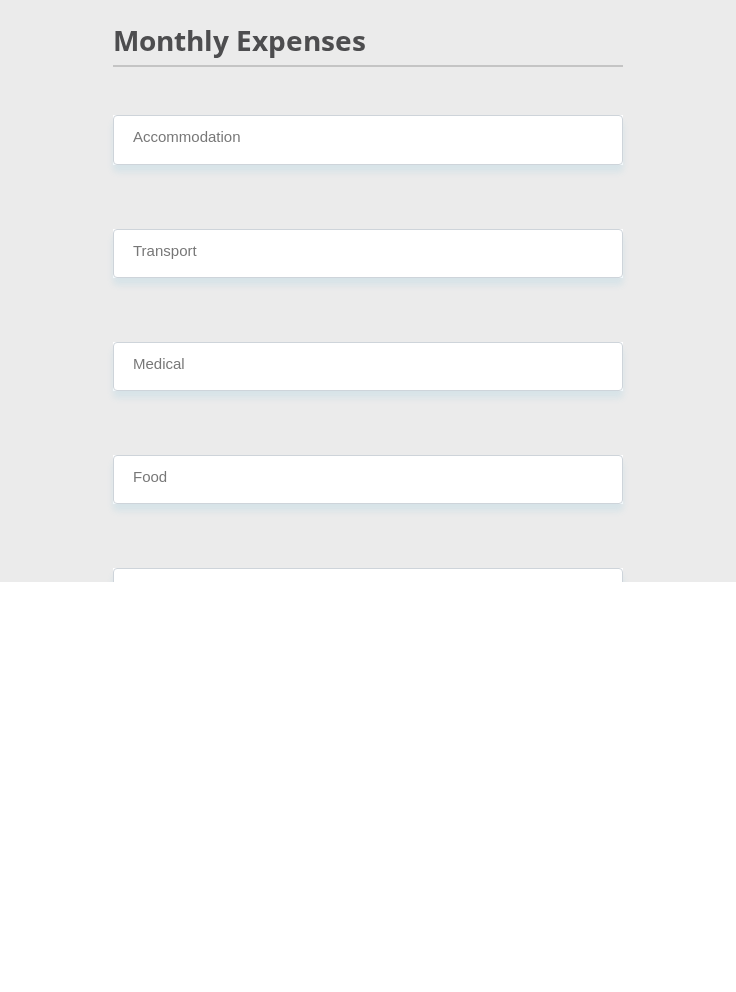 type on "0" 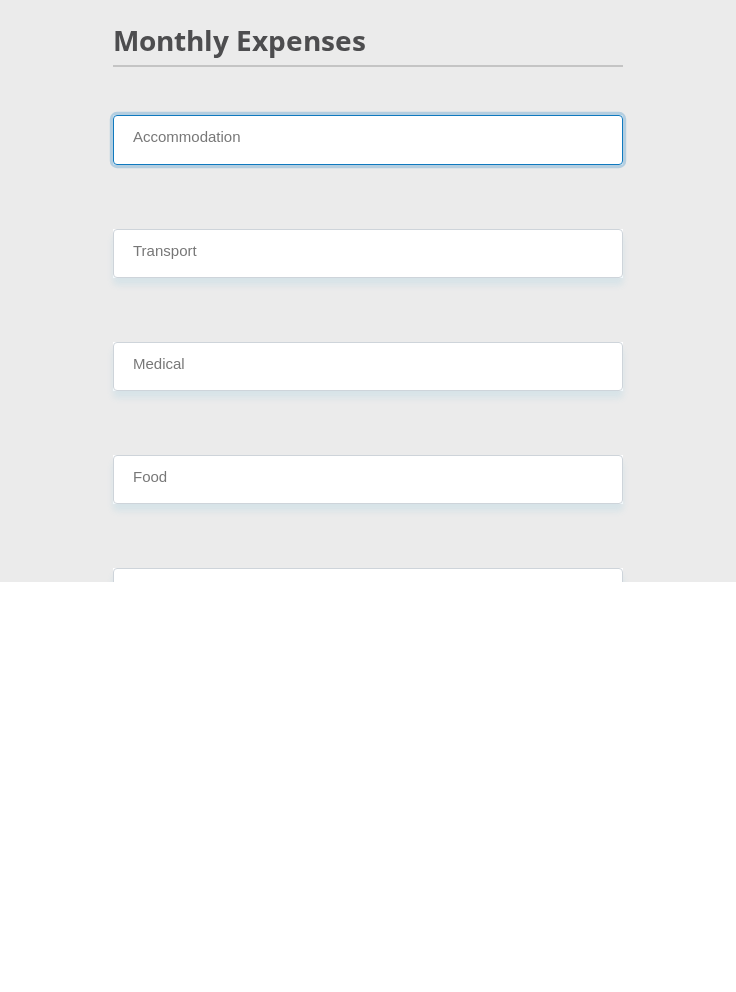 click on "Accommodation" at bounding box center [368, 550] 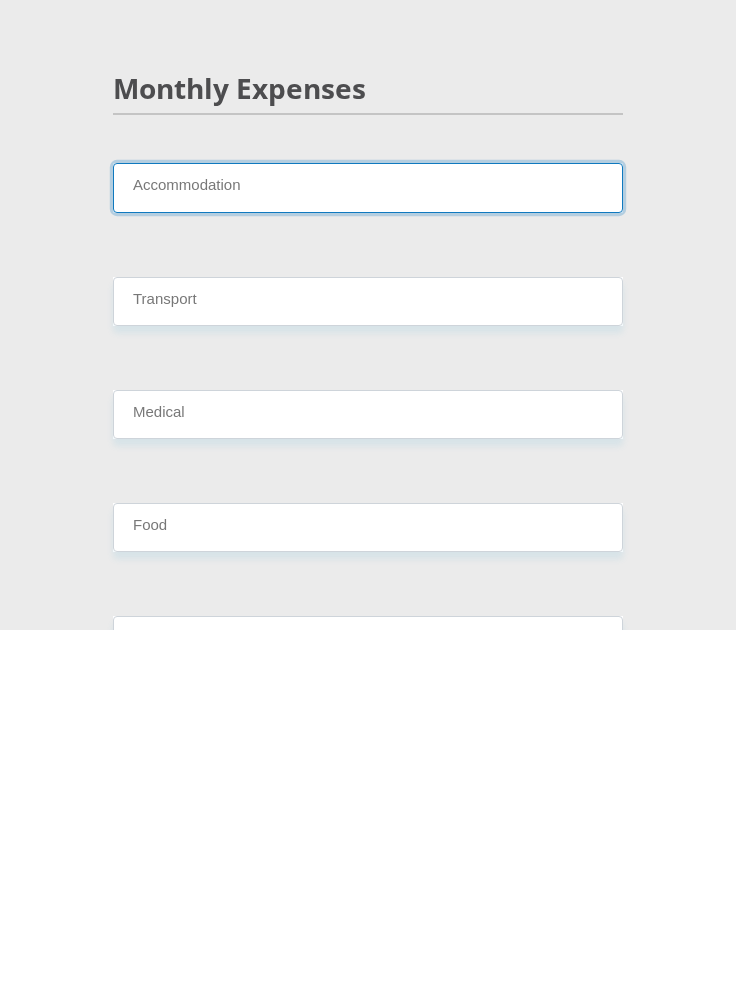 type on "1" 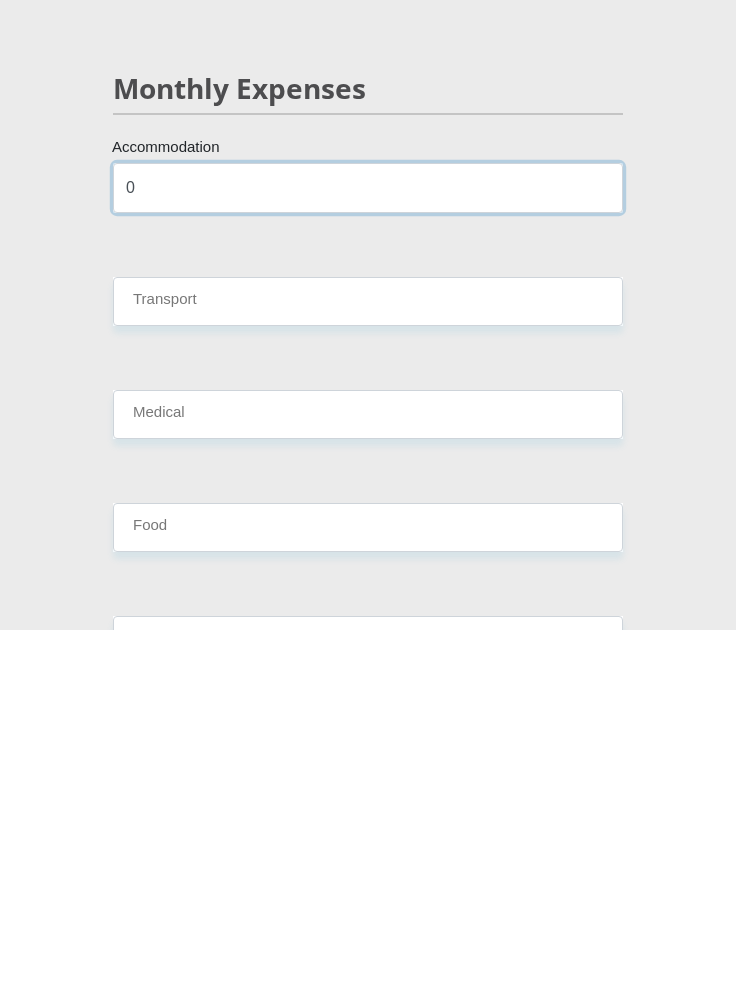 type on "0" 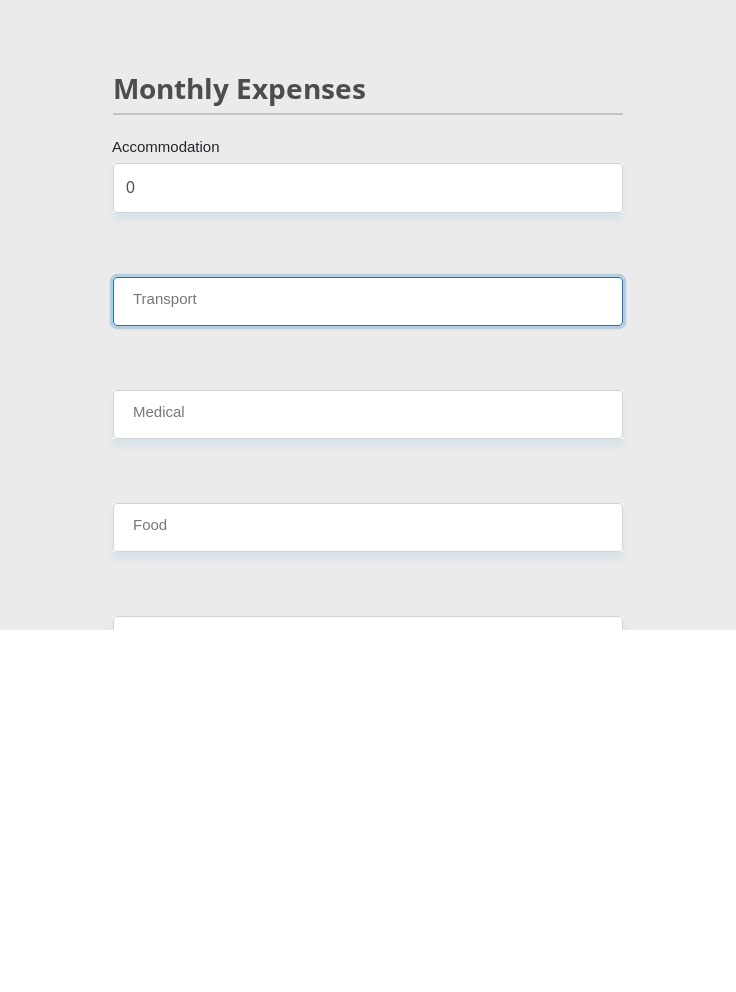 click on "Transport" at bounding box center (368, 664) 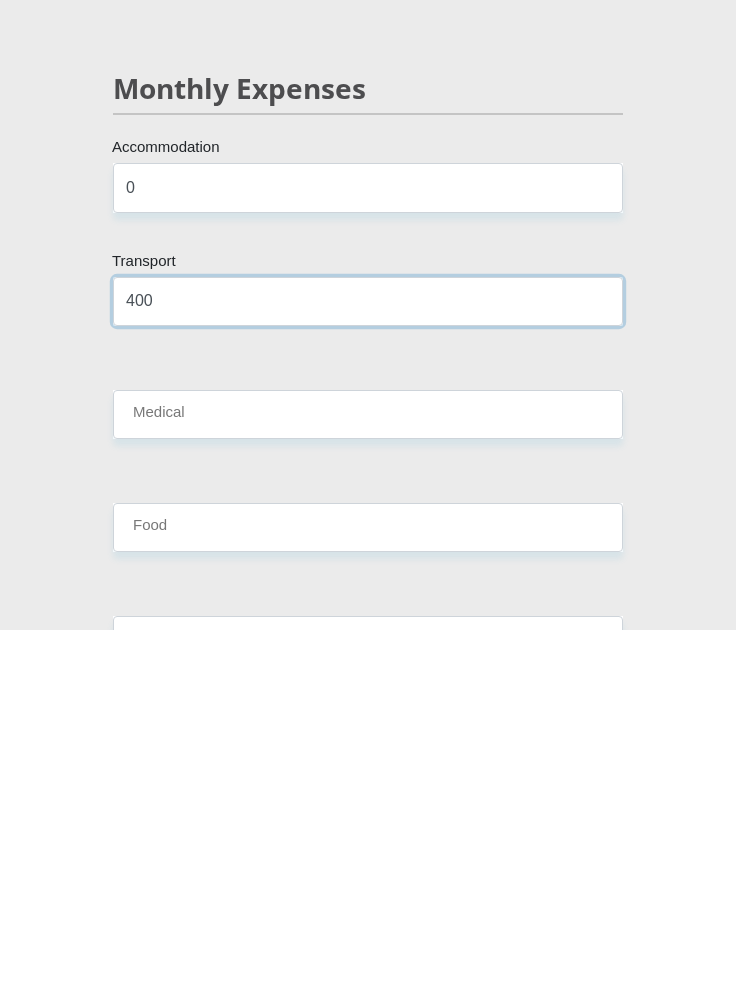 type on "400" 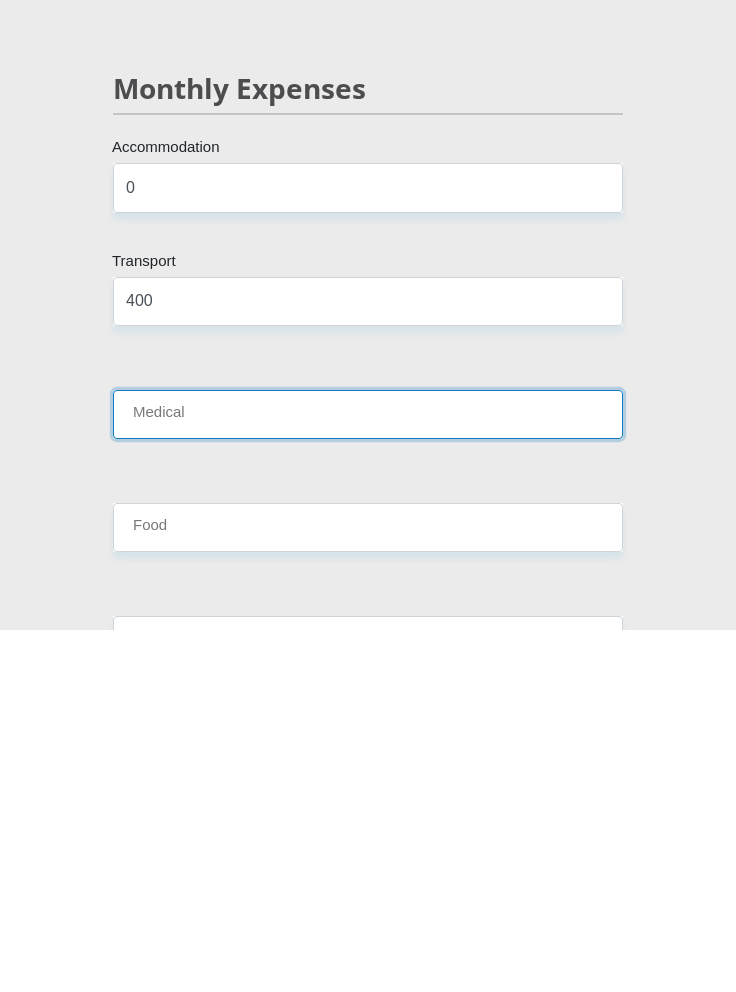 click on "Medical" at bounding box center [368, 777] 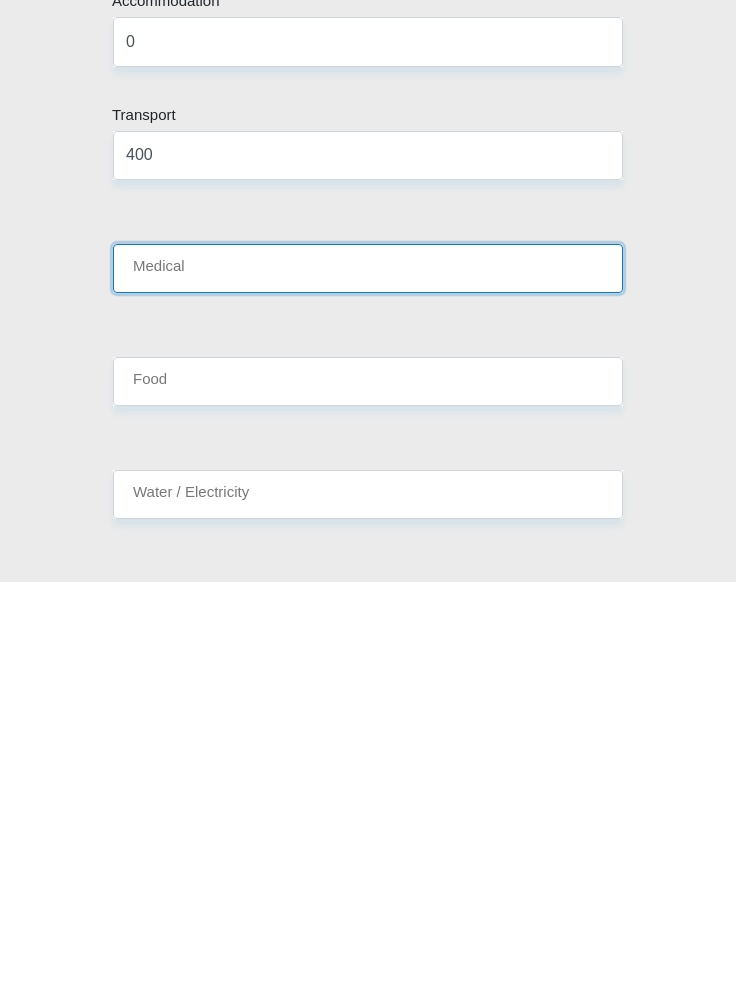 scroll, scrollTop: 3532, scrollLeft: 0, axis: vertical 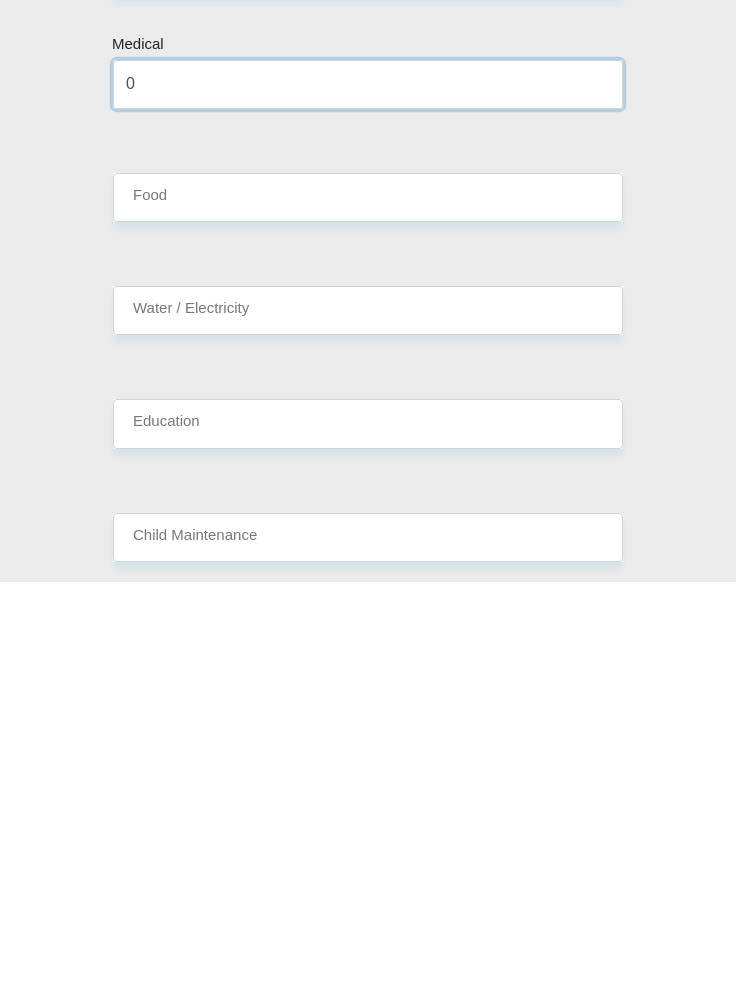 type on "0" 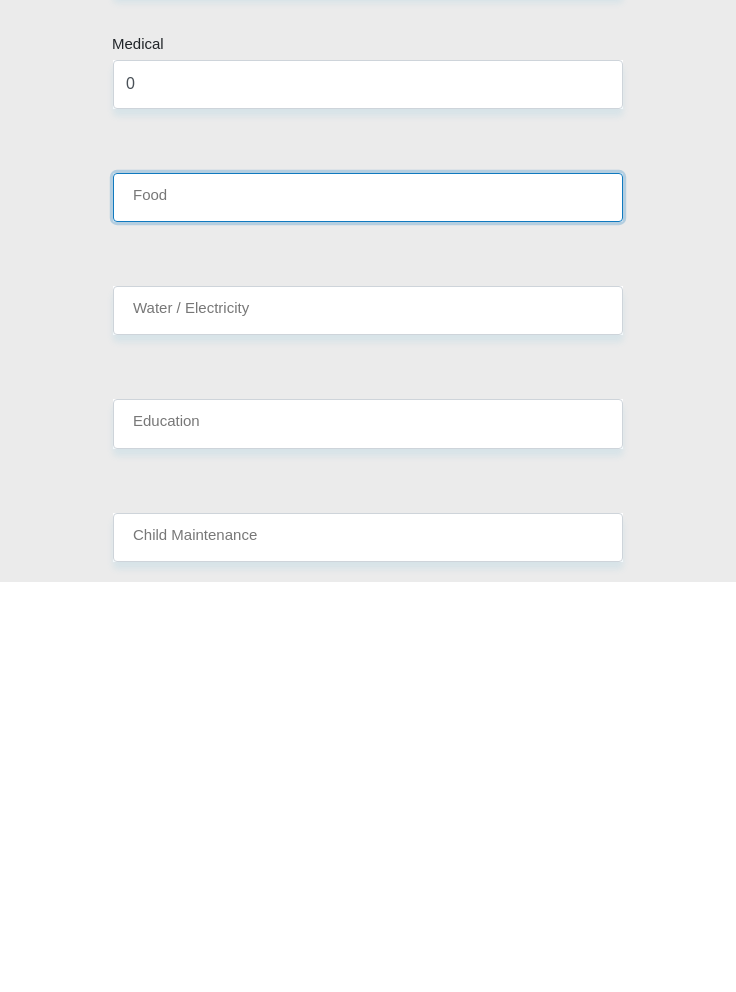 click on "Food" at bounding box center [368, 608] 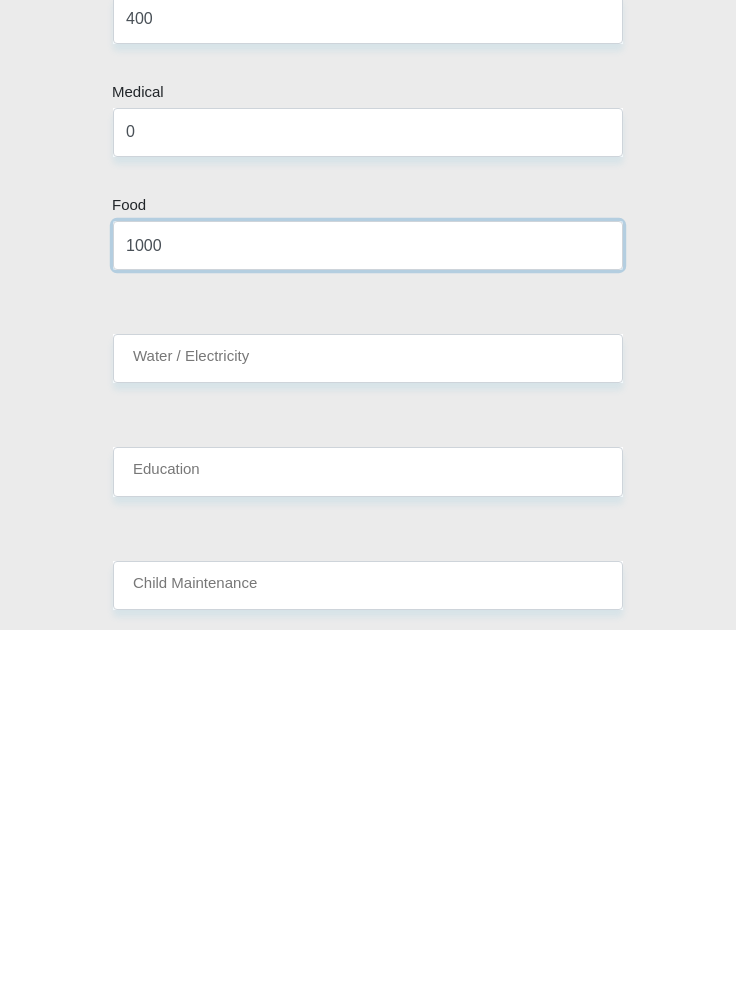 type on "1000" 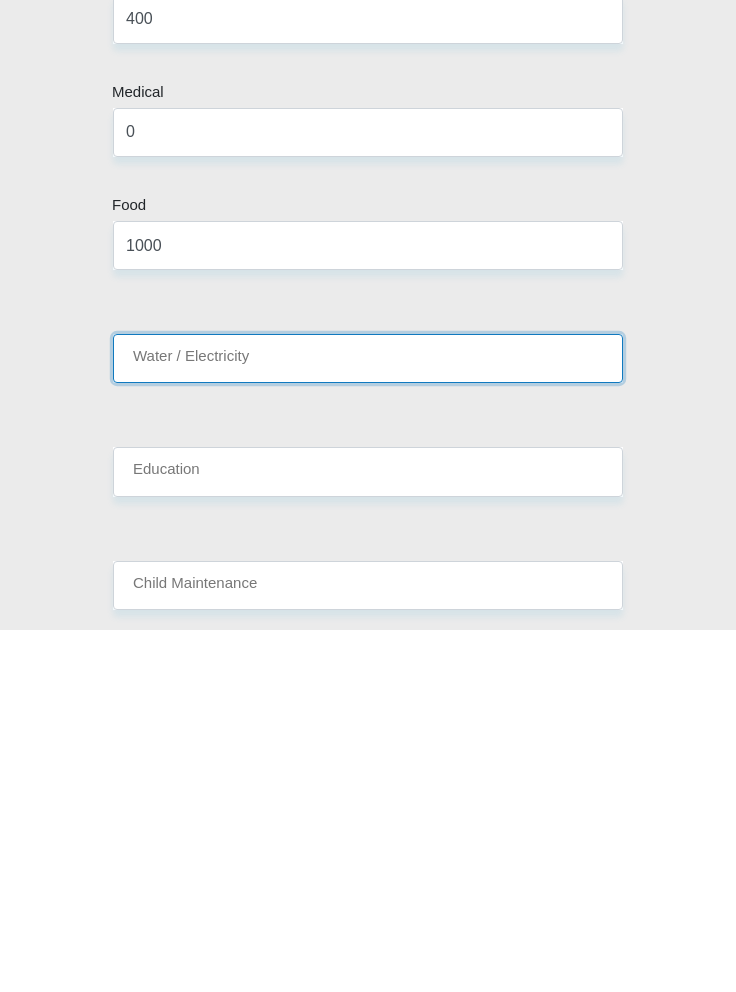click on "Water / Electricity" at bounding box center [368, 721] 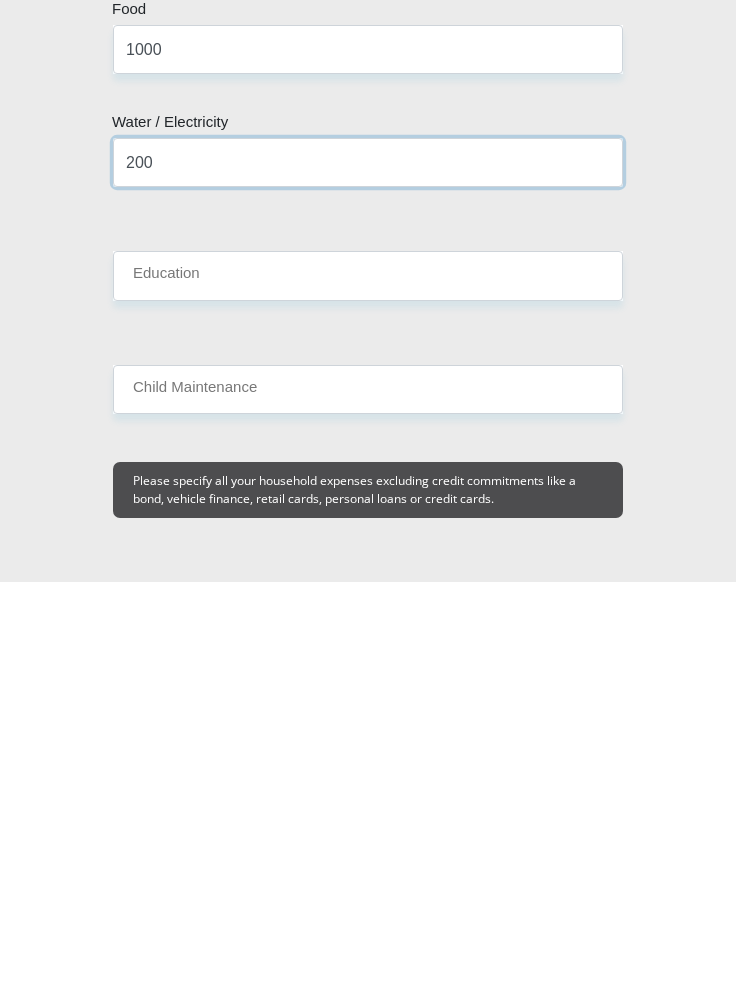 scroll, scrollTop: 3691, scrollLeft: 0, axis: vertical 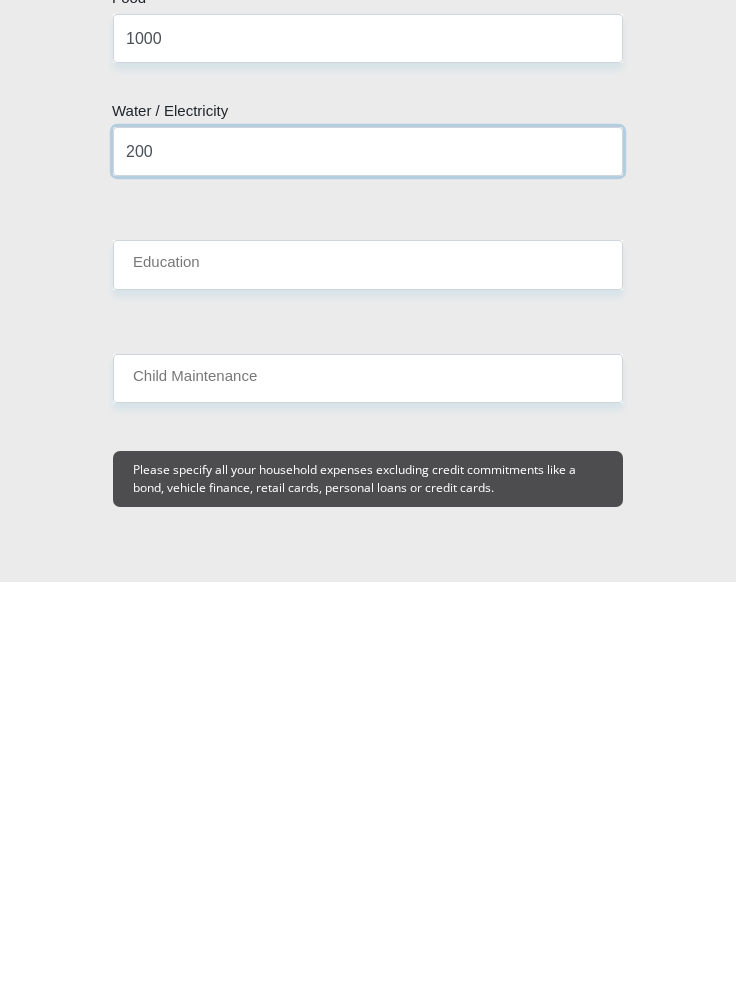 type on "200" 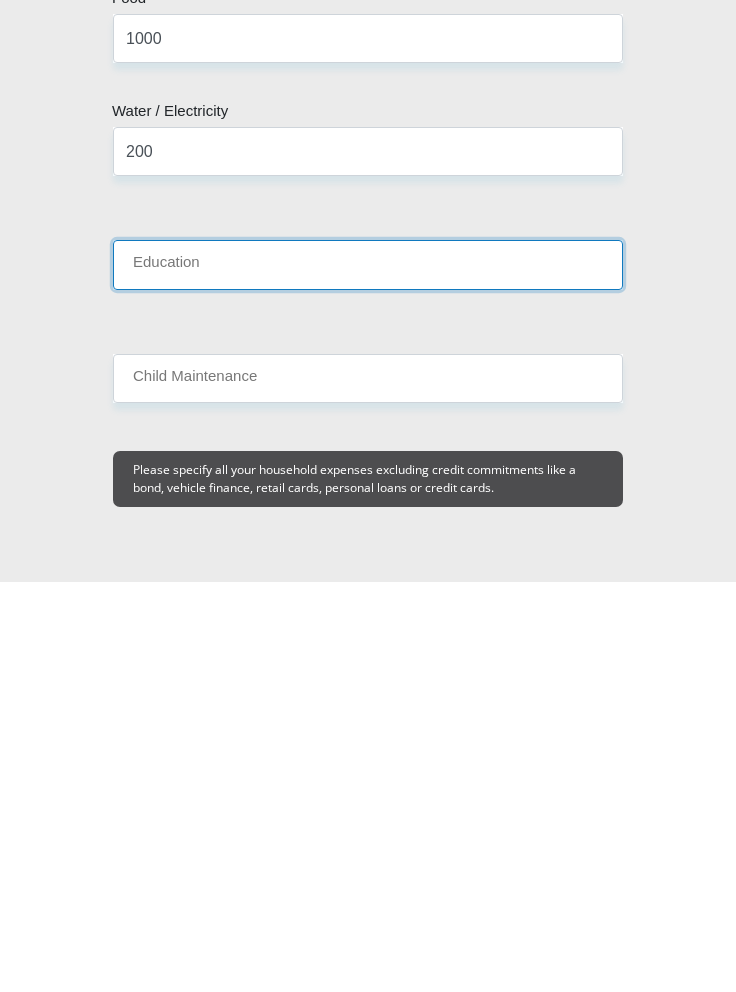 click on "Education" at bounding box center (368, 675) 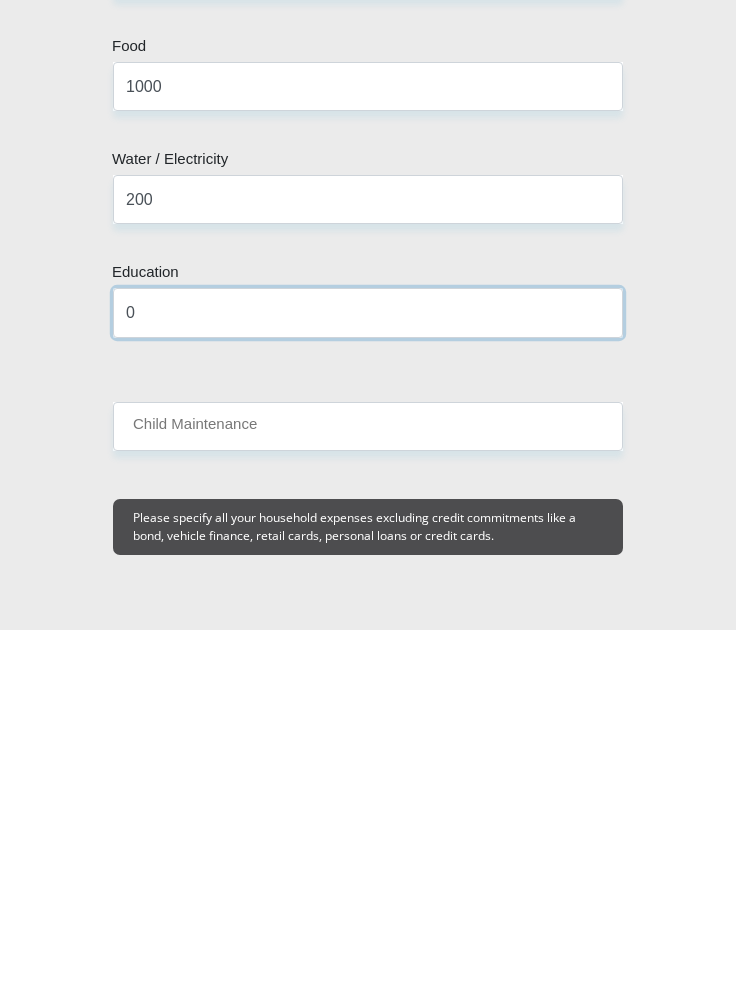 type on "0" 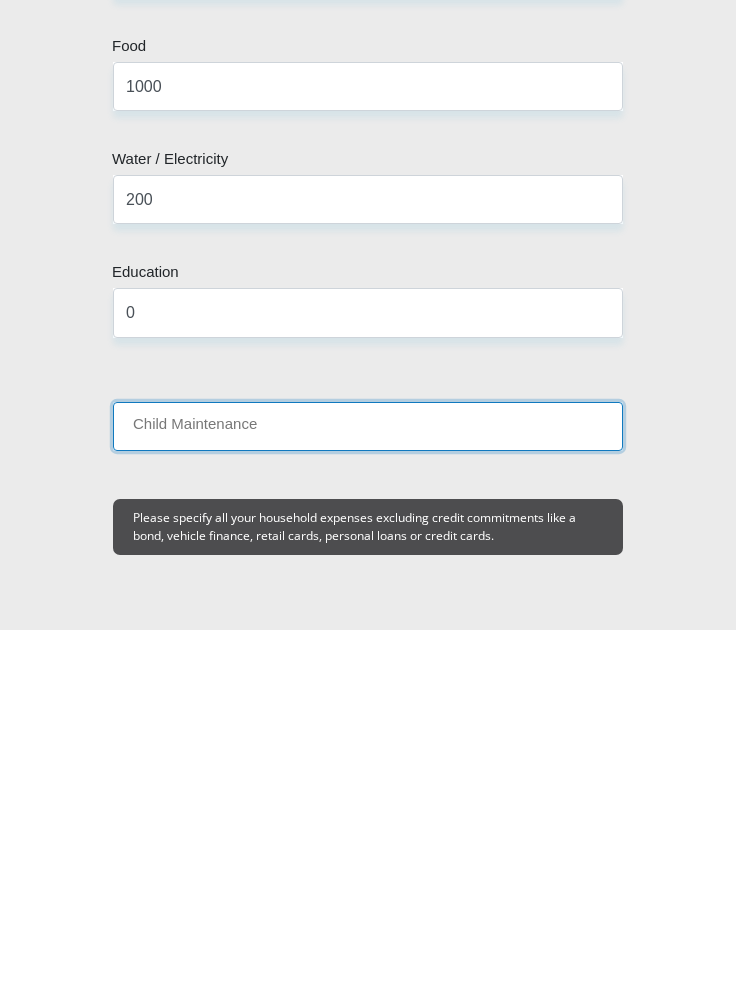 click on "Child Maintenance" at bounding box center [368, 789] 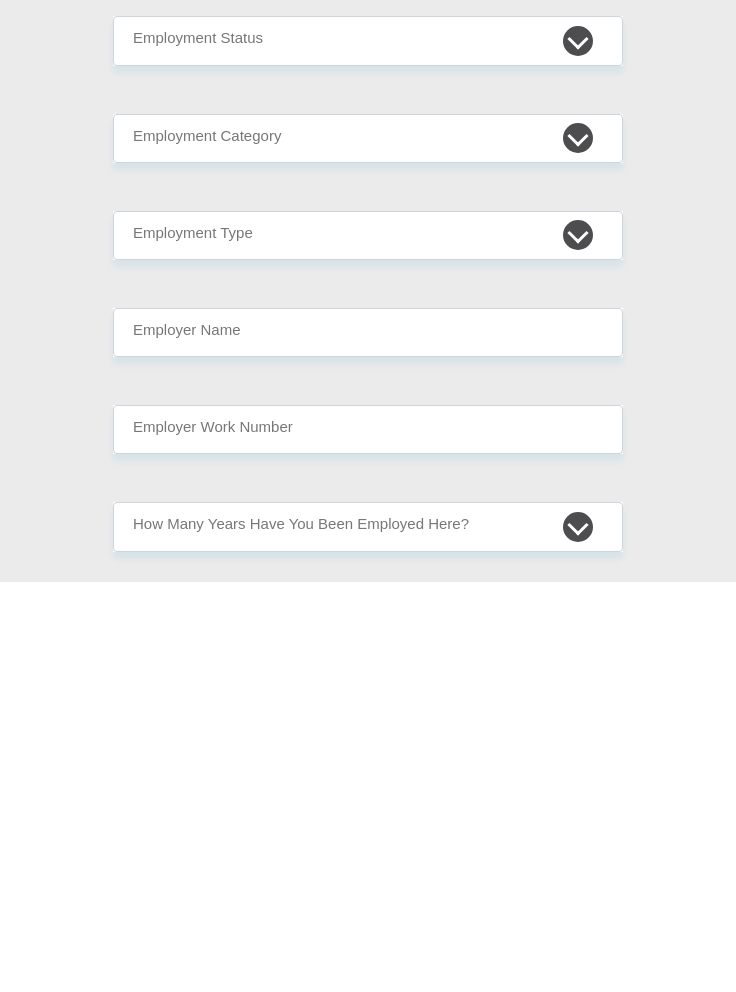 type on "0" 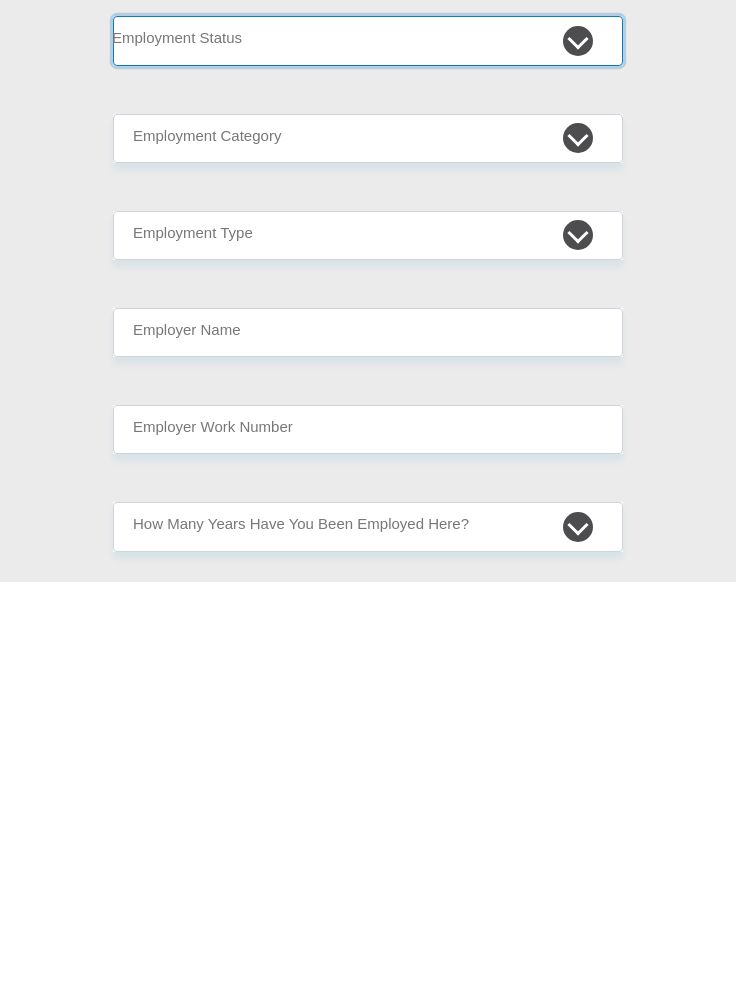 click on "Permanent/Full-time
Part-time/Casual
Contract Worker
Self-Employed
Housewife
Retired
Student
Medically Boarded
Disability
Unemployed" at bounding box center [368, 450] 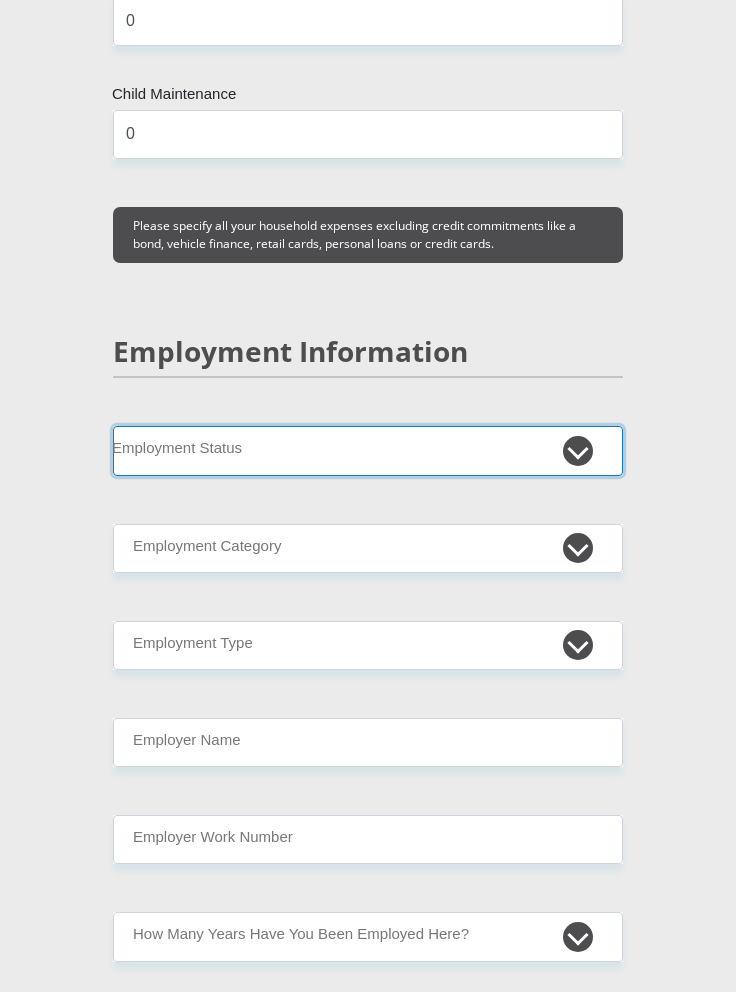 select on "1" 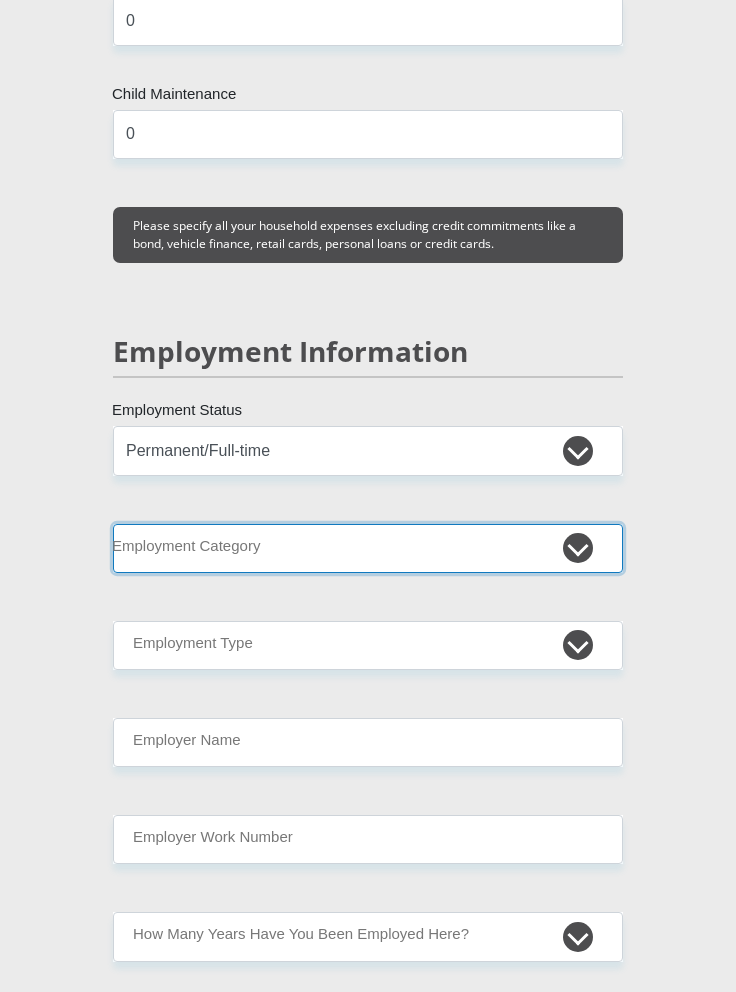 click on "AGRICULTURE
ALCOHOL & TOBACCO
CONSTRUCTION MATERIALS
METALLURGY
EQUIPMENT FOR RENEWABLE ENERGY
SPECIALIZED CONTRACTORS
CAR
GAMING (INCL. INTERNET
OTHER WHOLESALE
UNLICENSED PHARMACEUTICALS
CURRENCY EXCHANGE HOUSES
OTHER FINANCIAL INSTITUTIONS & INSURANCE
REAL ESTATE AGENTS
OIL & GAS
OTHER MATERIALS (E.G. IRON ORE)
PRECIOUS STONES & PRECIOUS METALS
POLITICAL ORGANIZATIONS
RELIGIOUS ORGANIZATIONS(NOT SECTS)
ACTI. HAVING BUSINESS DEAL WITH PUBLIC ADMINISTRATION
LAUNDROMATS" at bounding box center (368, 548) 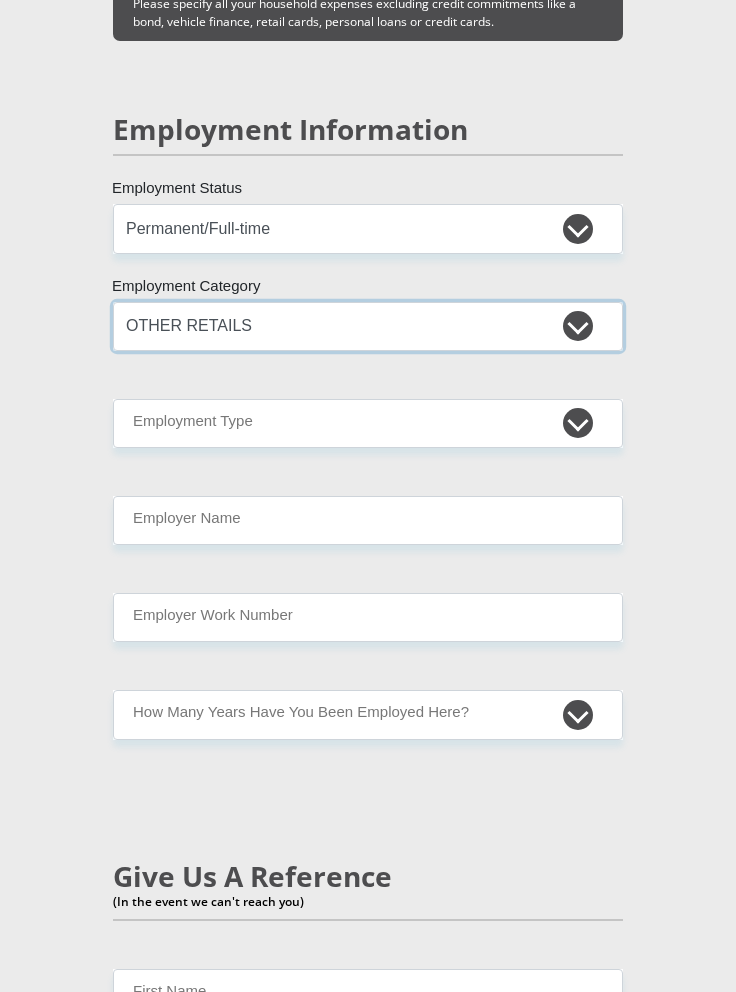 scroll, scrollTop: 4568, scrollLeft: 0, axis: vertical 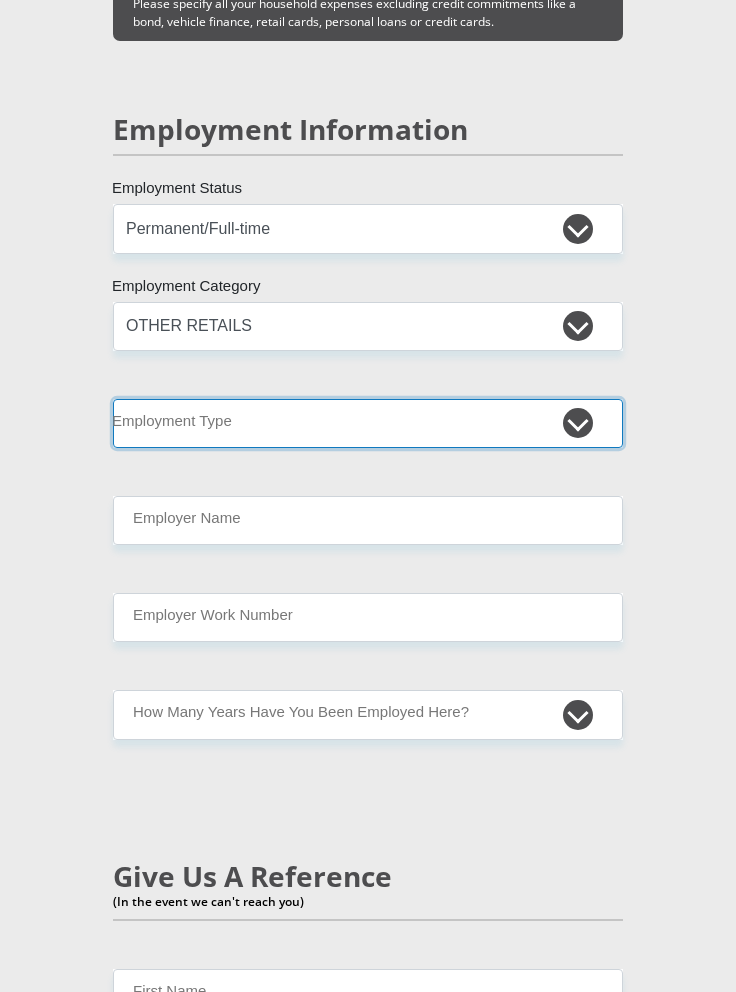 click on "College/Lecturer
Craft Seller
Creative
Driver
Executive
Farmer
Forces - Non Commissioned
Forces - Officer
Hawker
Housewife
Labourer
Licenced Professional
Manager
Miner
Non Licenced Professional
Office Staff/Clerk
Outside Worker
Pensioner
Permanent Teacher
Production/Manufacturing
Sales
Self-Employed
Semi-Professional Worker
Service Industry  Social Worker  Student" at bounding box center (368, 423) 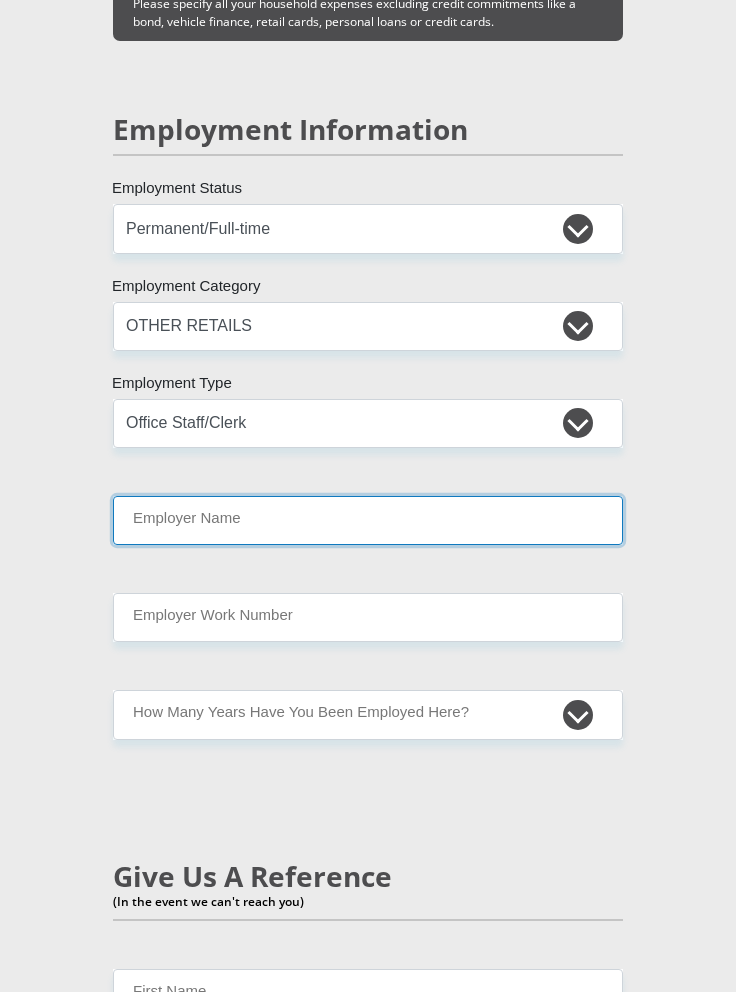click on "Employer Name" at bounding box center [368, 520] 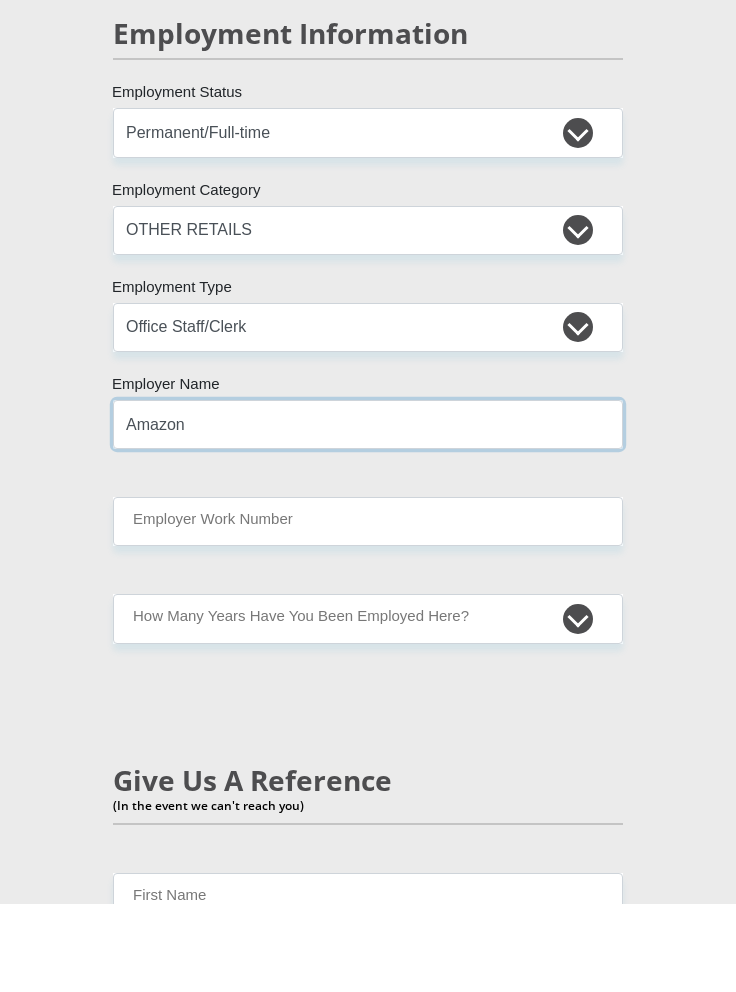 type on "Amazon" 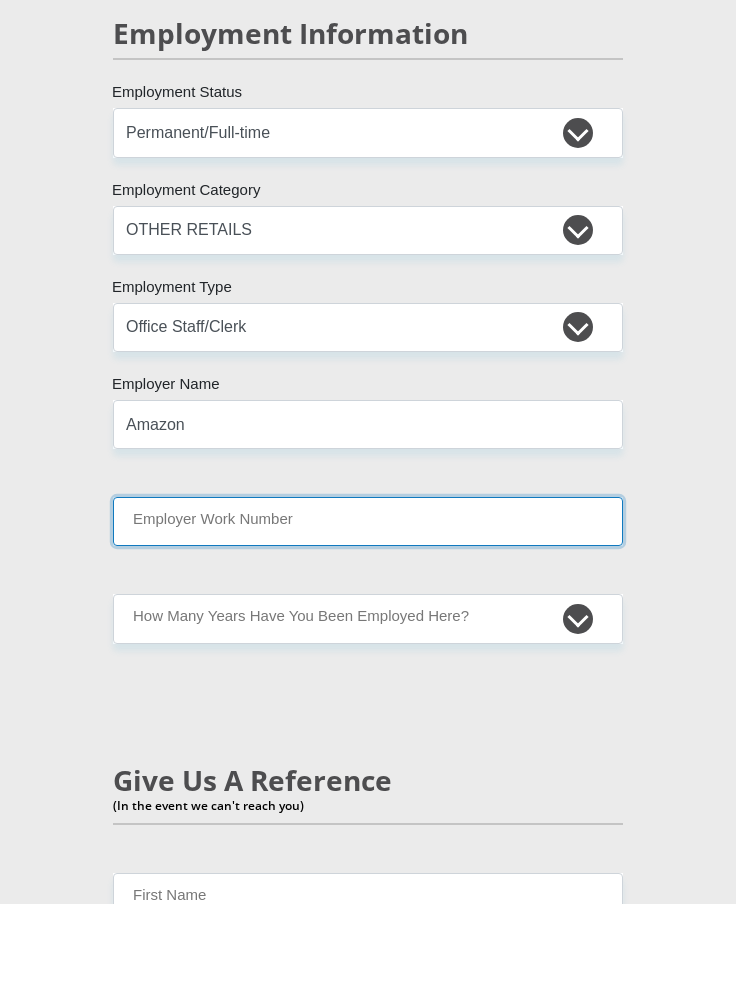 click on "Employer Work Number" at bounding box center (368, 609) 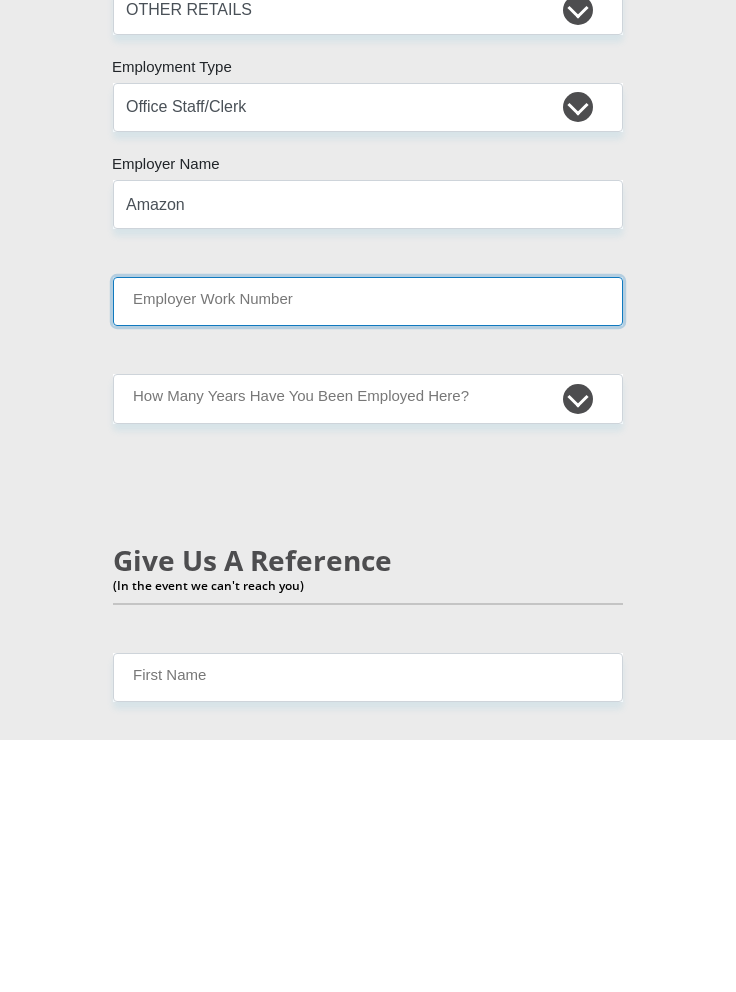 scroll, scrollTop: 4631, scrollLeft: 0, axis: vertical 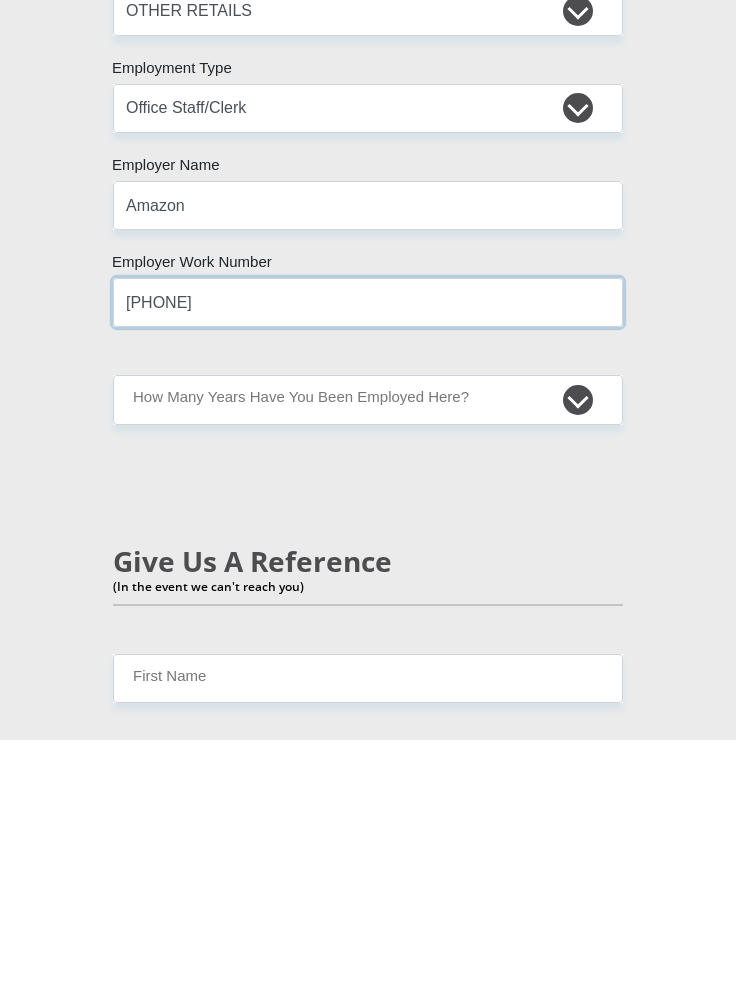 type on "[PHONE]" 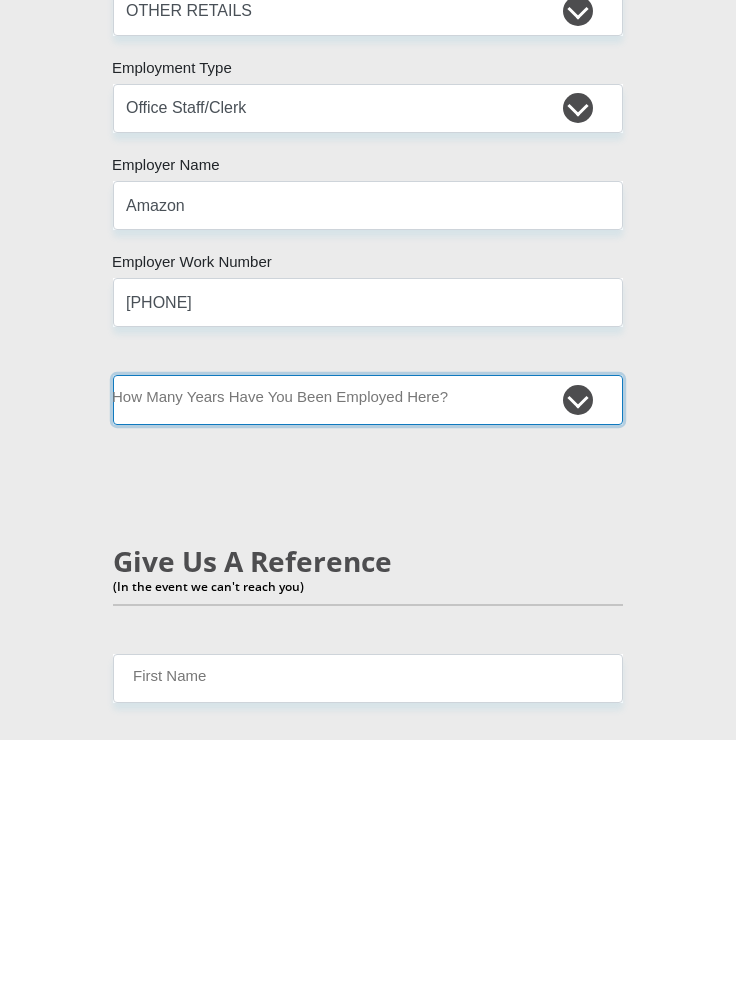 click on "less than 1 year
1-3 years
3-5 years
5+ years" at bounding box center [368, 651] 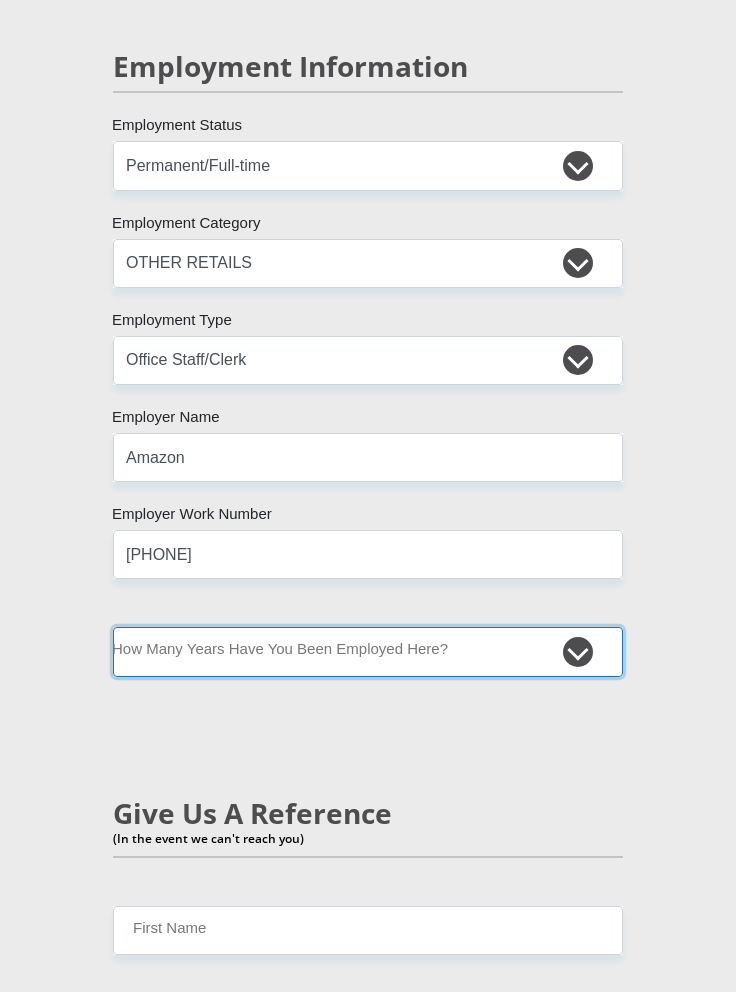 select on "48" 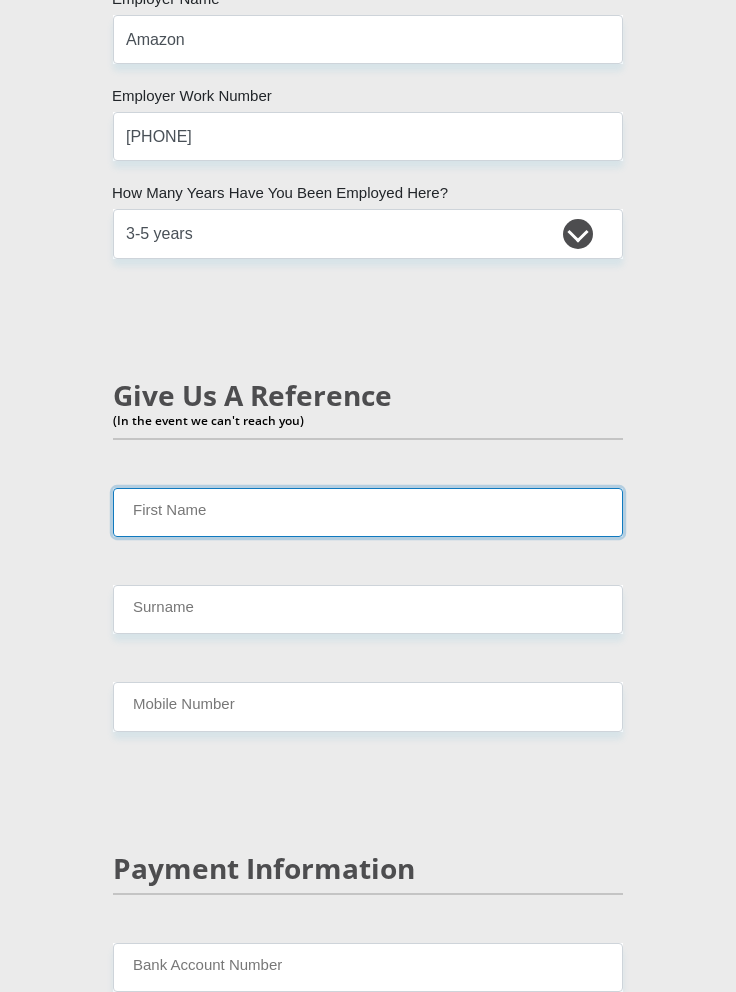 click on "First Name" at bounding box center (368, 512) 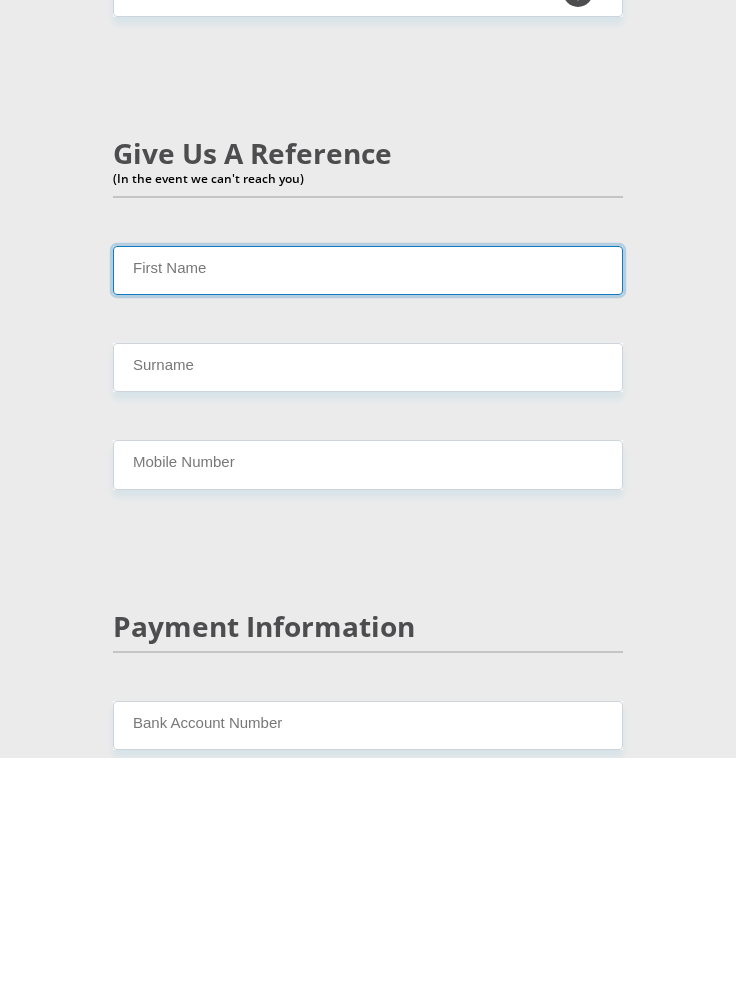 scroll, scrollTop: 5057, scrollLeft: 0, axis: vertical 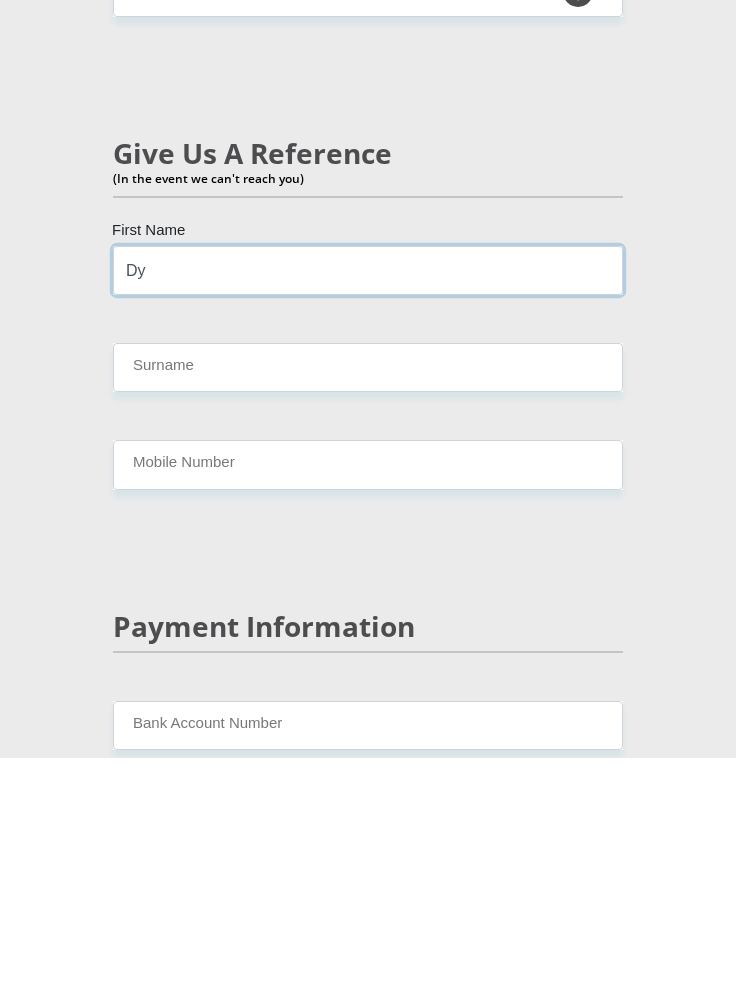 type on "D" 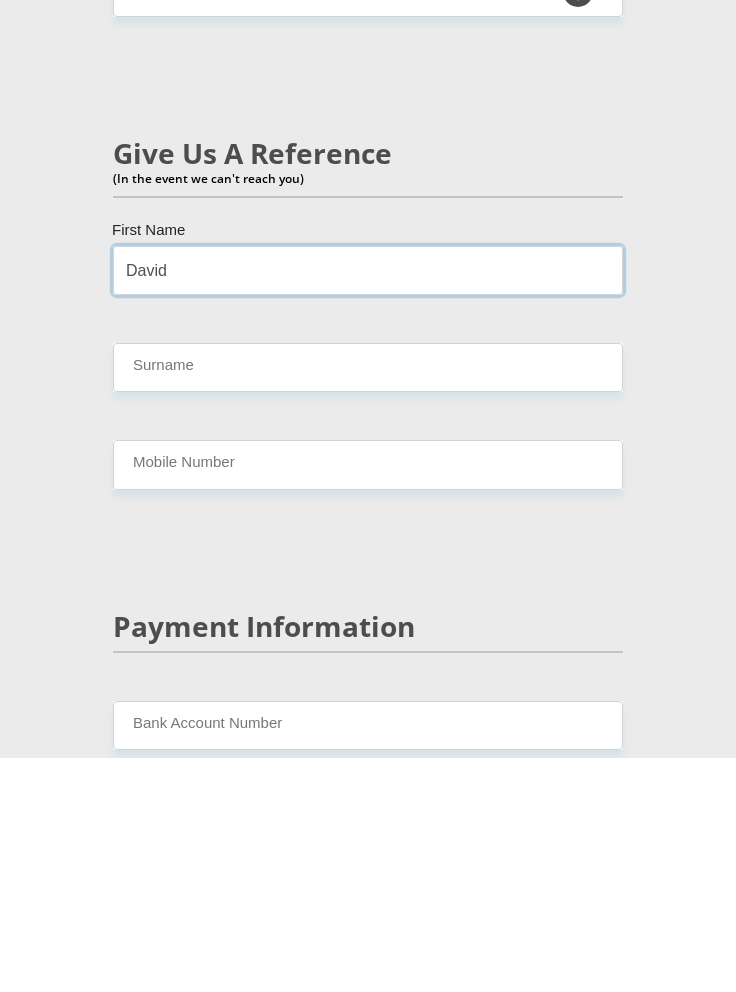 type on "David" 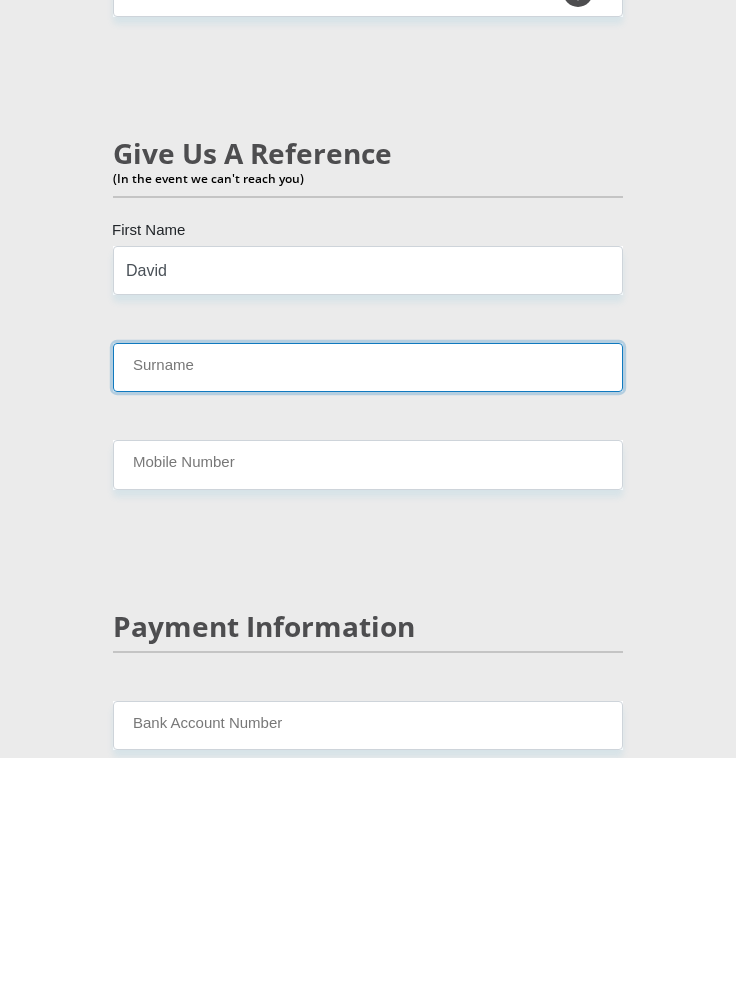 click on "Surname" at bounding box center (368, 601) 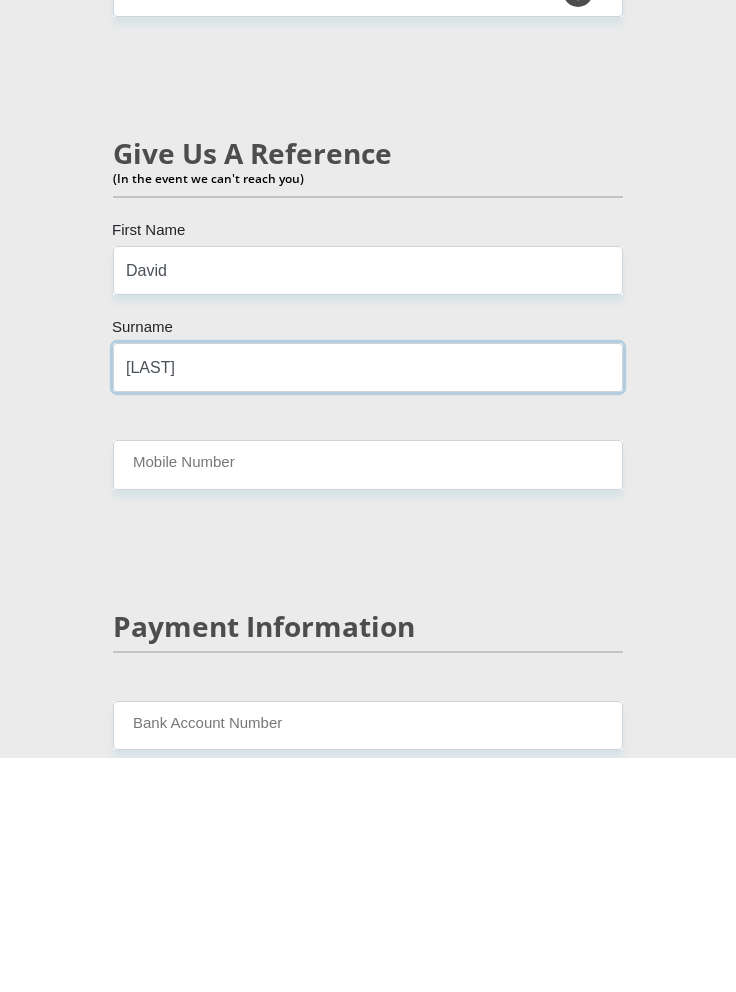 type on "[LAST]" 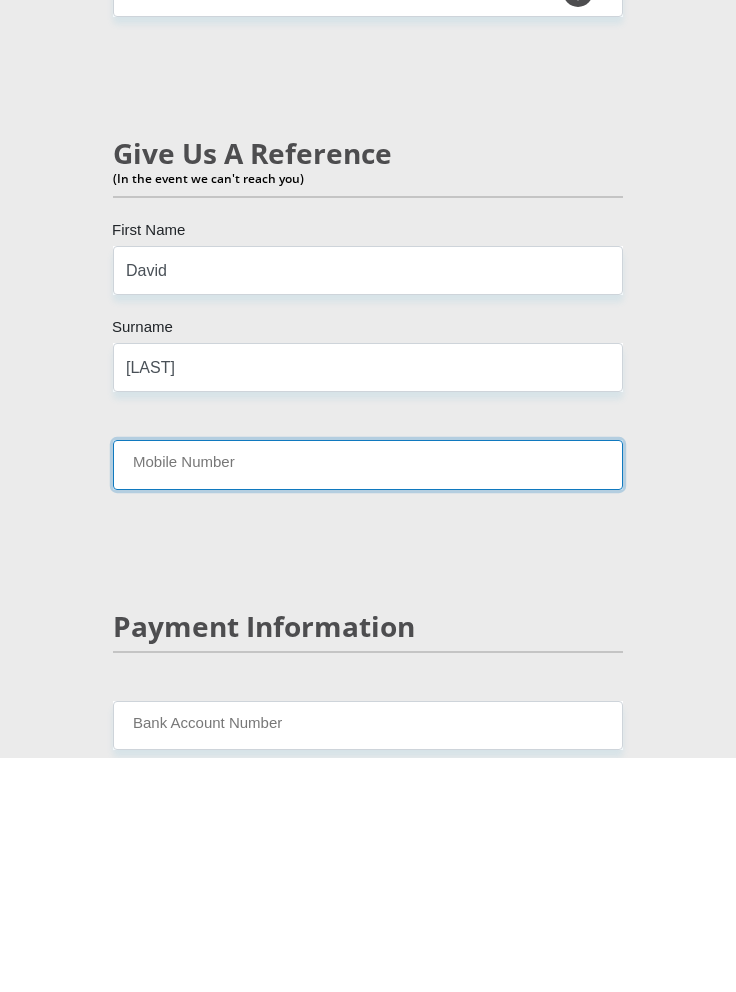click on "Mobile Number" at bounding box center (368, 698) 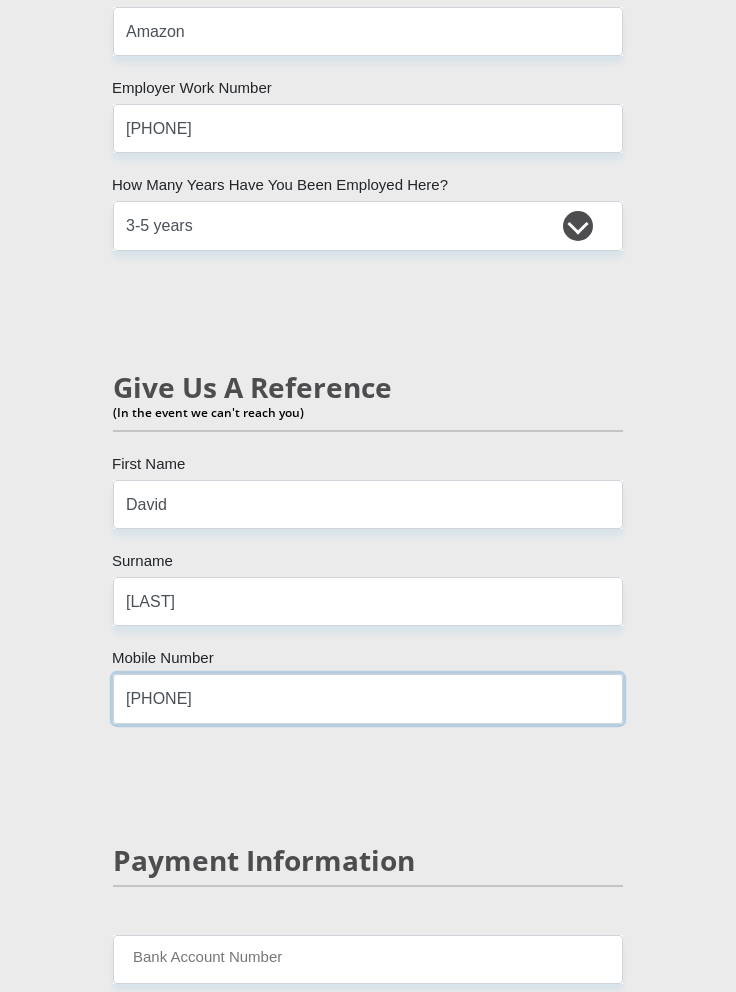 click on "[PHONE]" at bounding box center (368, 698) 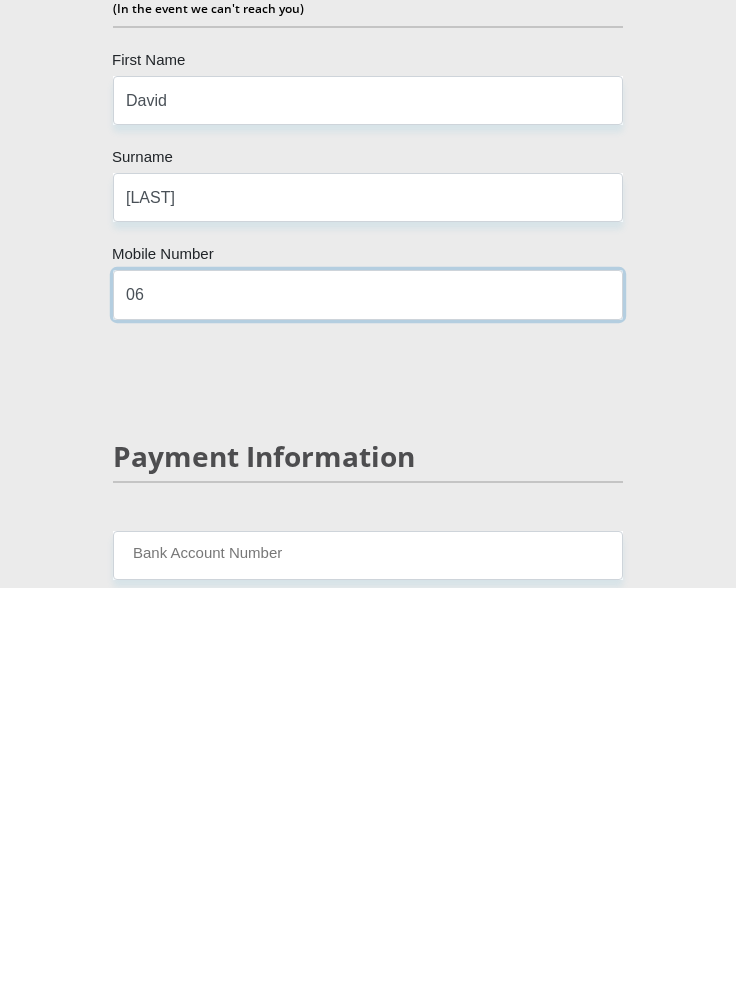 type on "0" 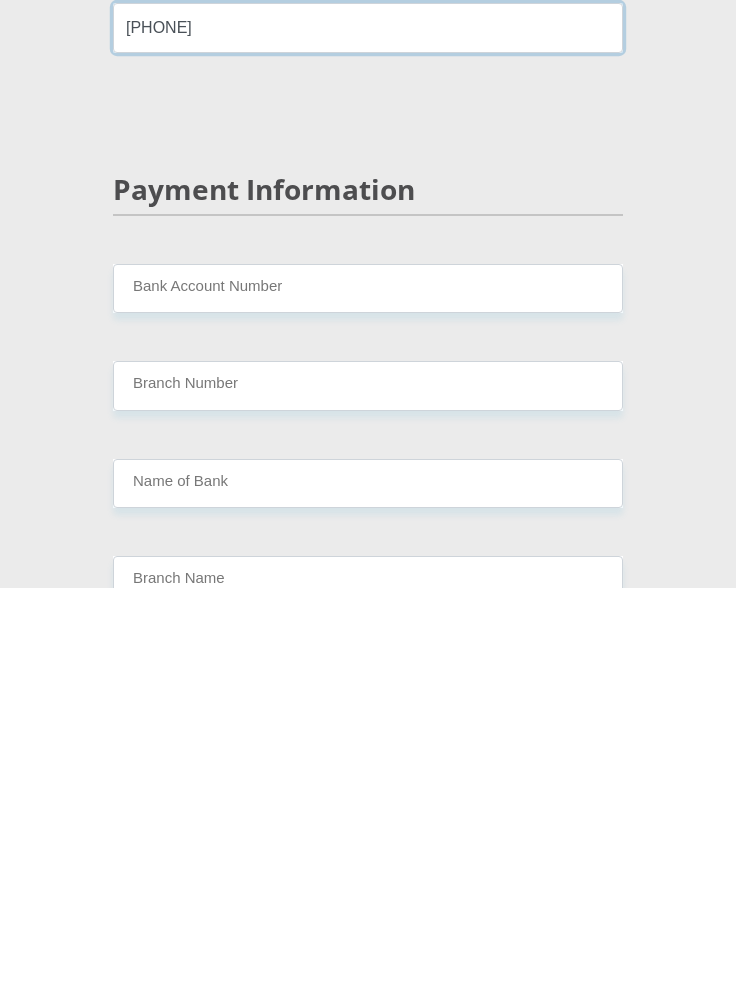 type on "[PHONE]" 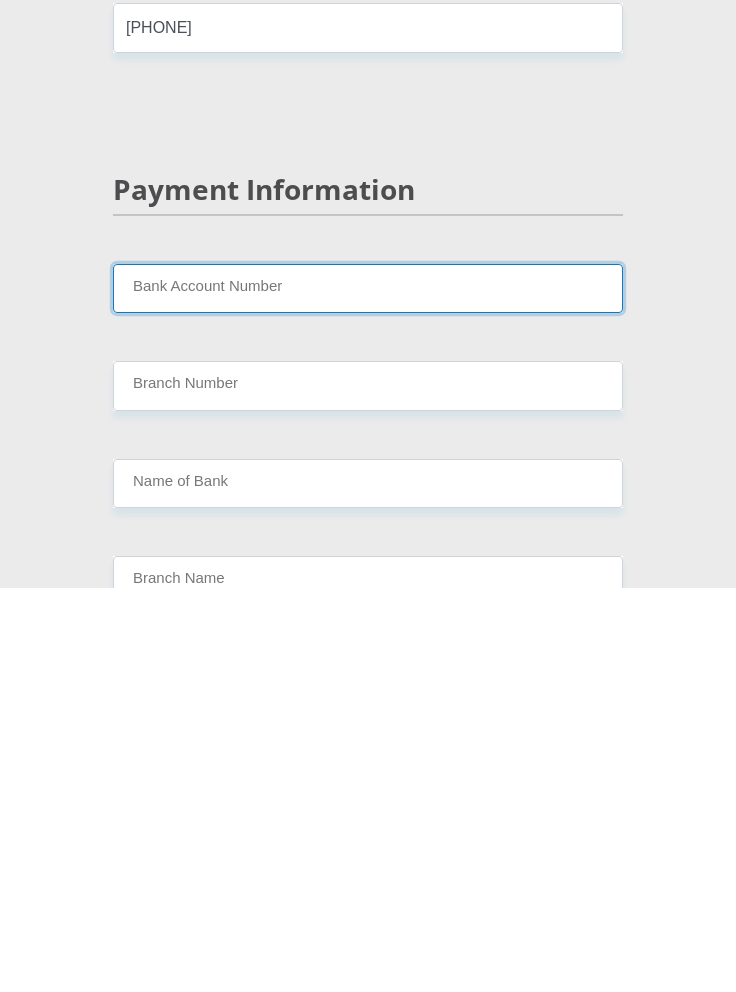 click on "Bank Account Number" at bounding box center (368, 692) 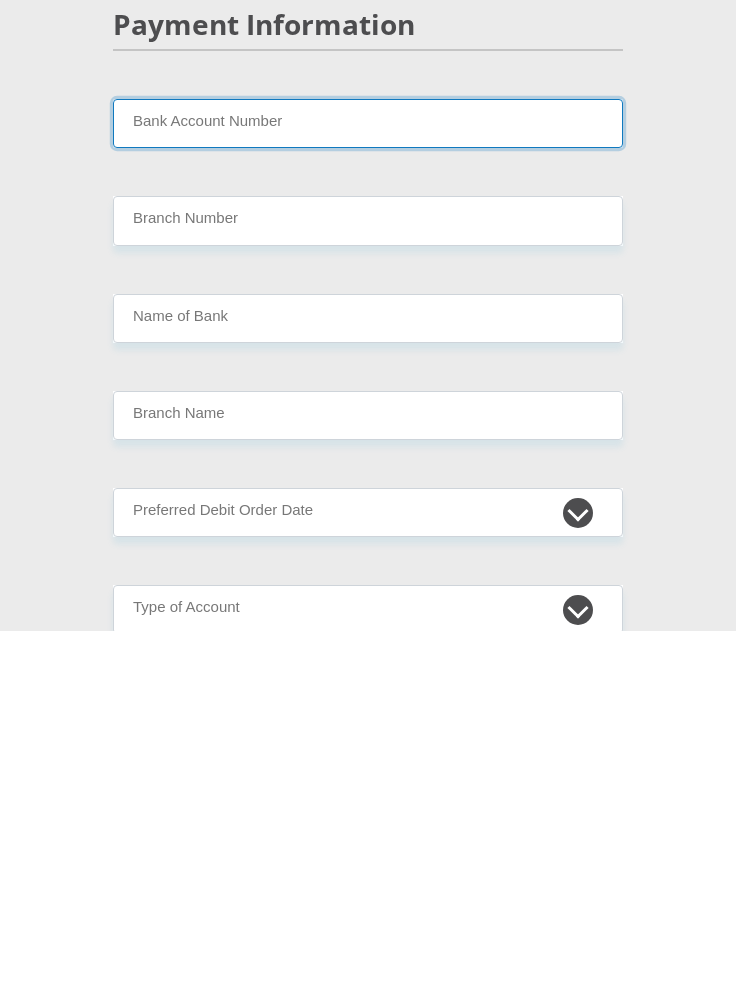 scroll, scrollTop: 5531, scrollLeft: 0, axis: vertical 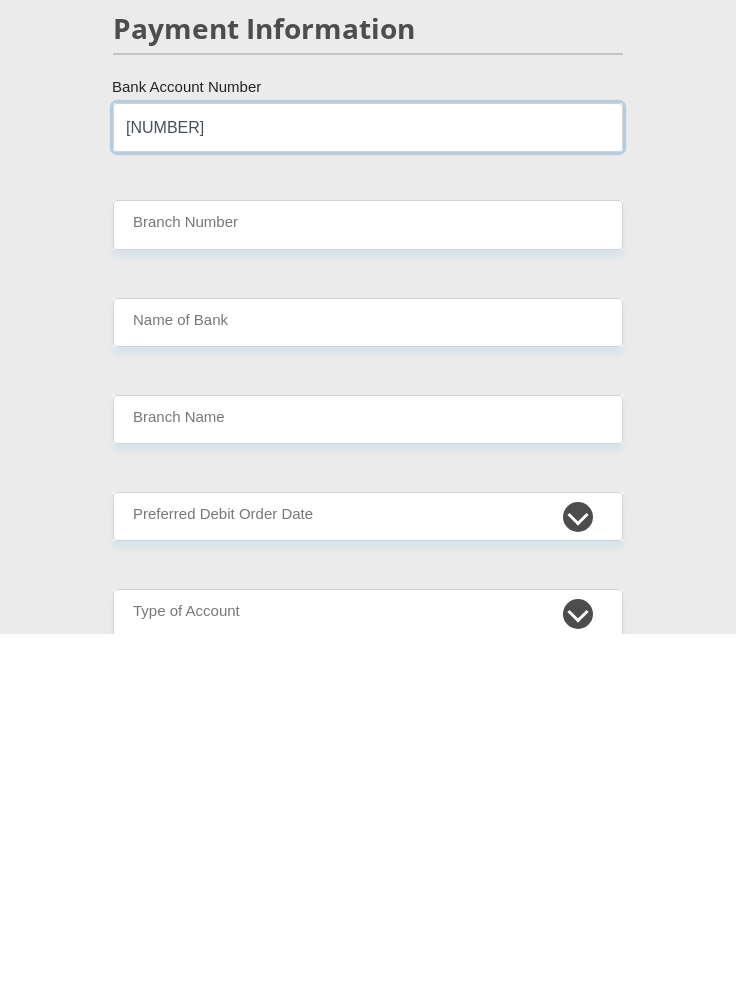 type on "[NUMBER]" 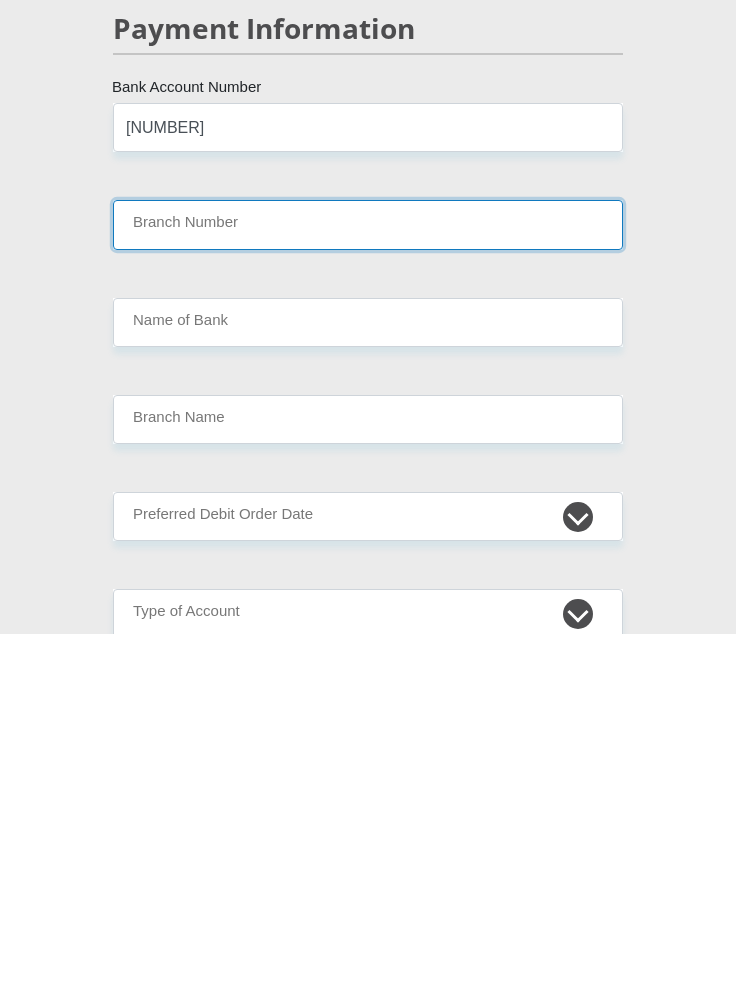 click on "Branch Number" at bounding box center [368, 582] 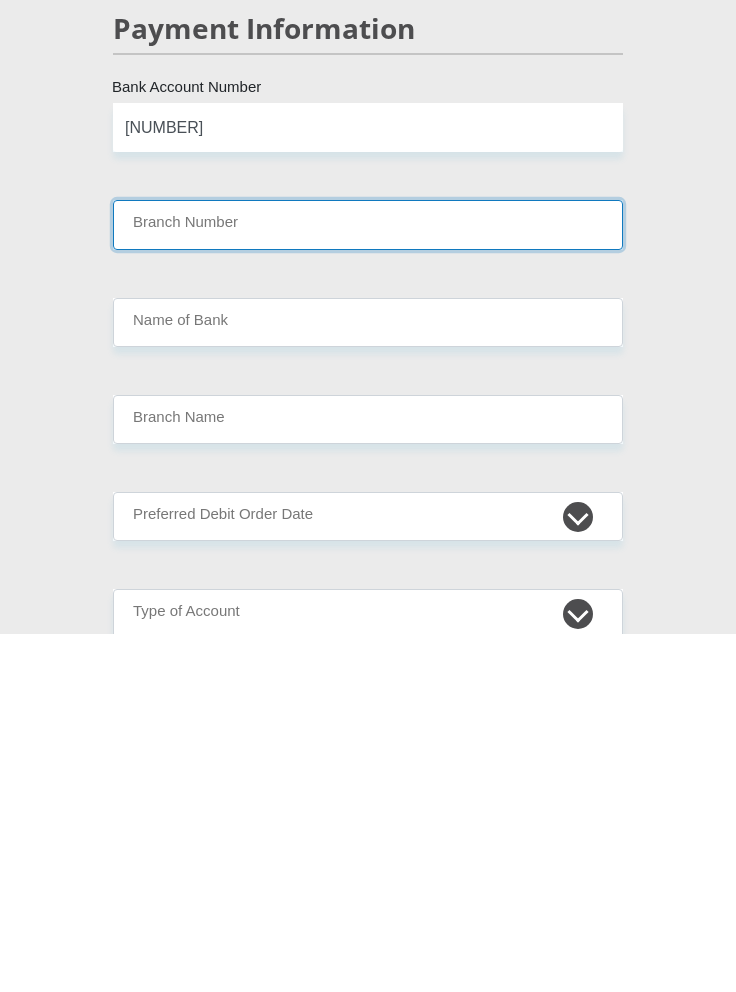 type on "q" 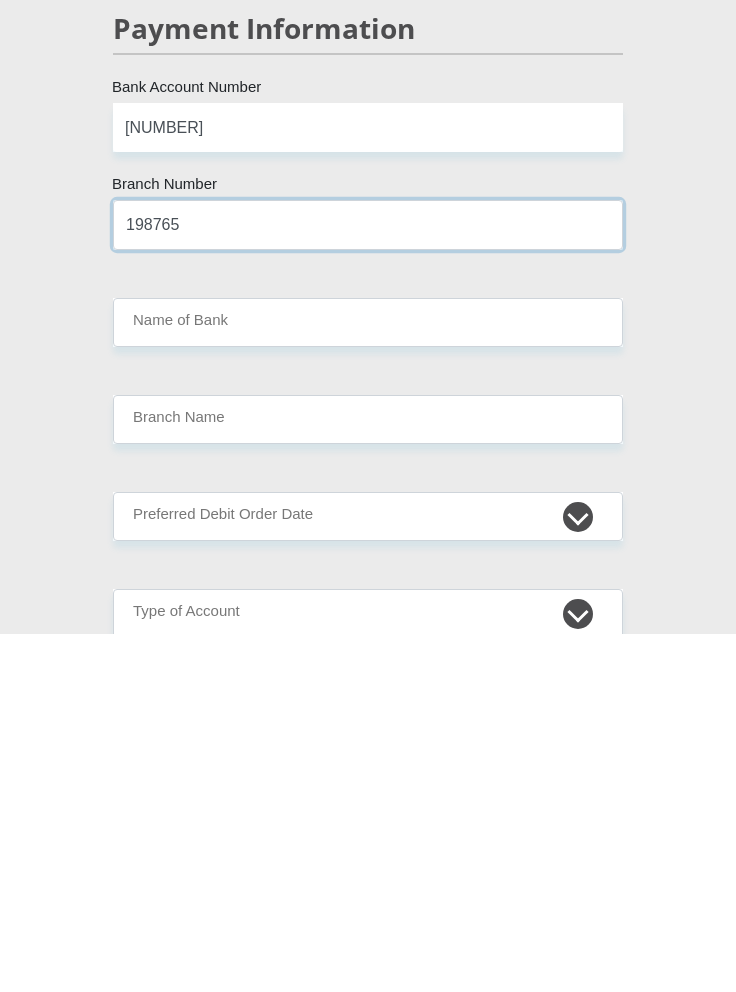 type on "198765" 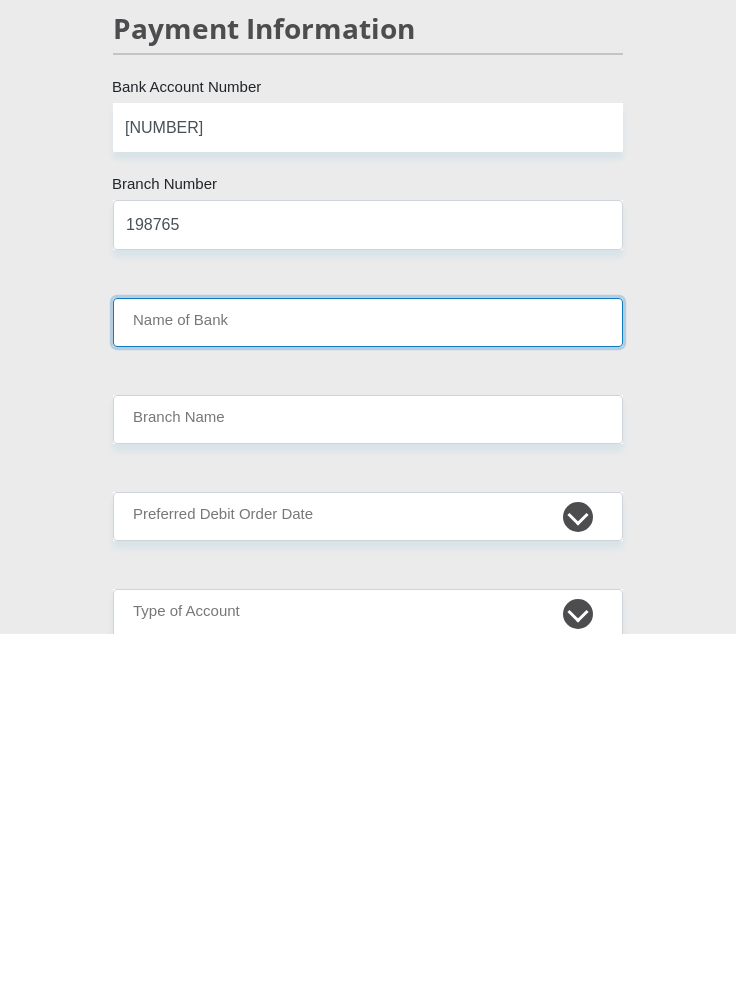 click on "Name of Bank" at bounding box center (368, 680) 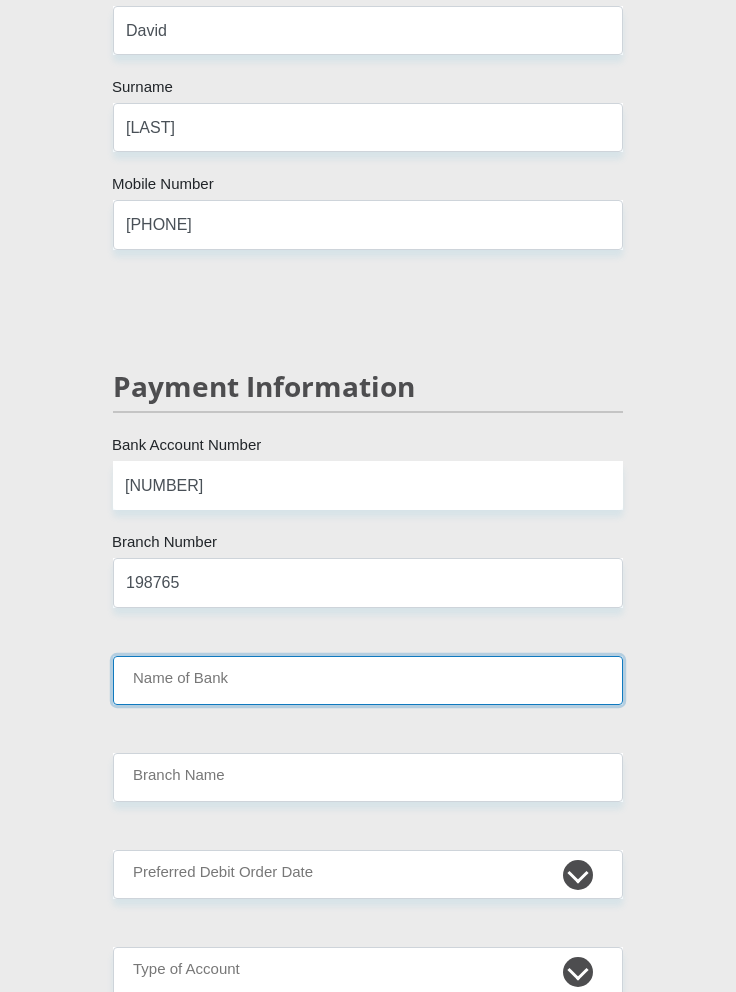 type on "NEDBANK" 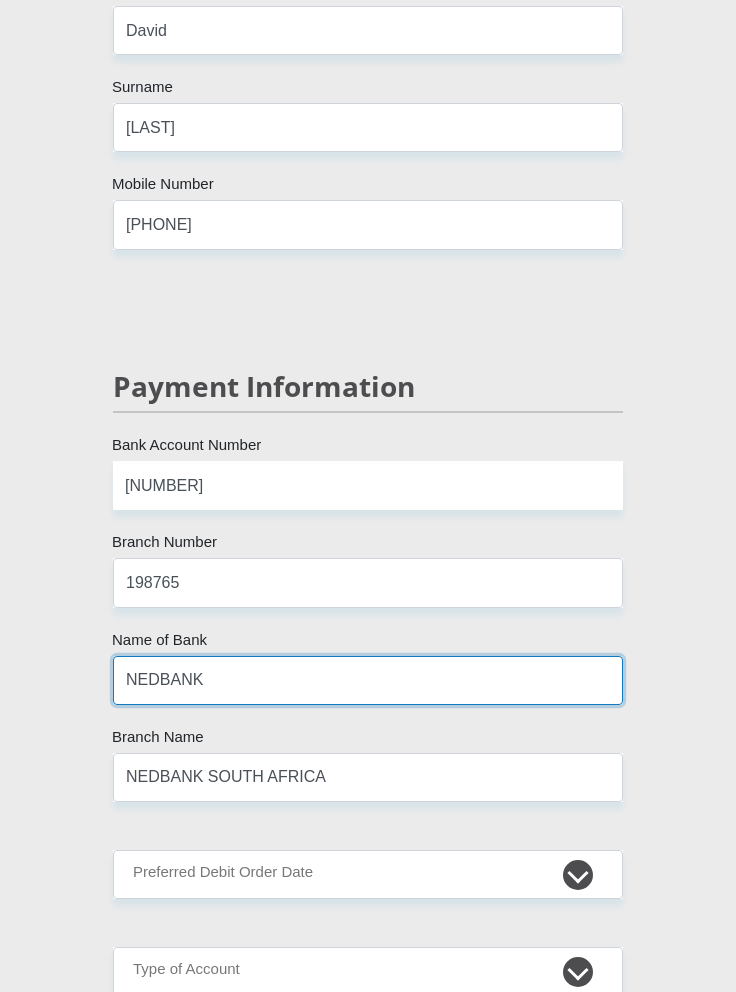 click on "NEDBANK" at bounding box center [368, 680] 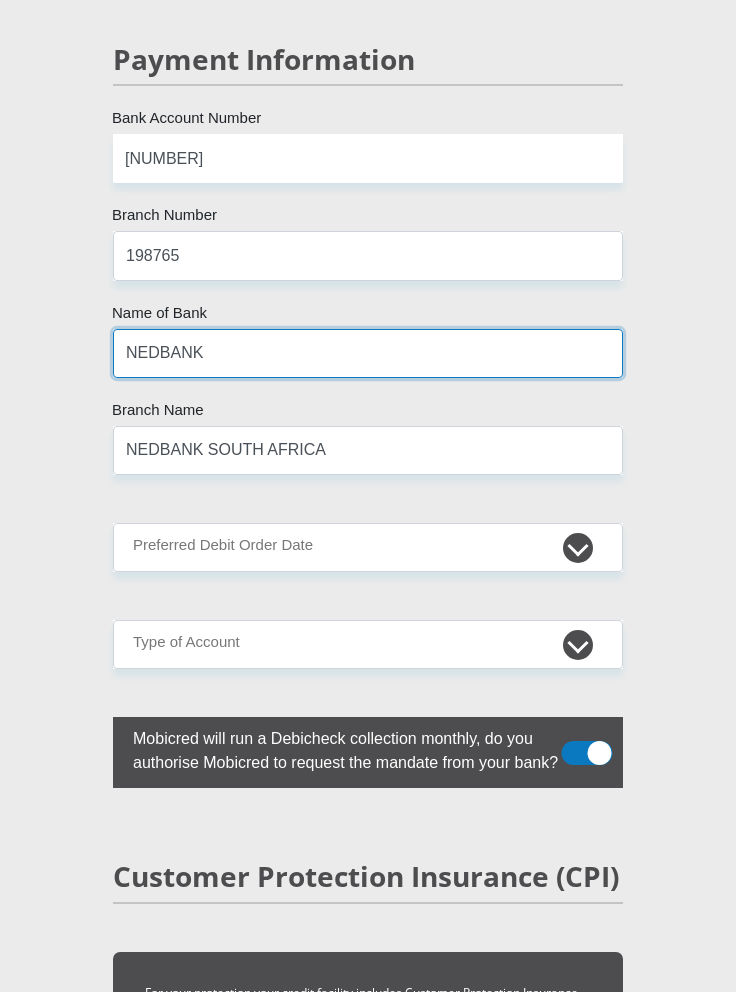 scroll, scrollTop: 5859, scrollLeft: 0, axis: vertical 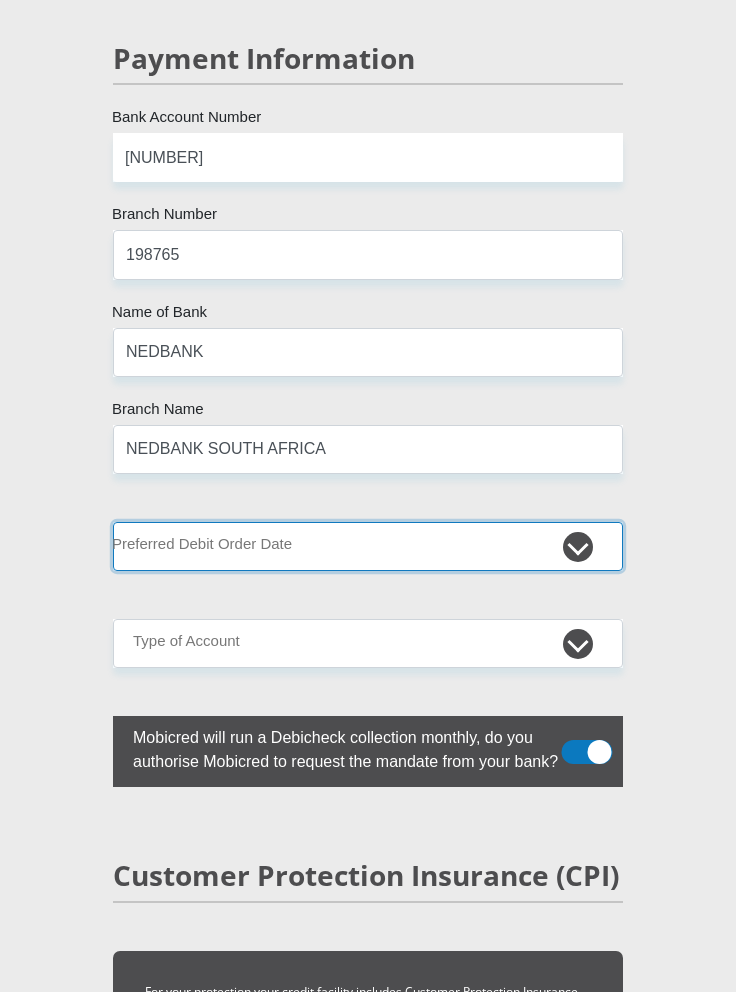 click on "1st
2nd
3rd
4th
5th
7th
18th
19th
20th
21st
22nd
23rd
24th
25th
26th
27th
28th
29th
30th" at bounding box center (368, 546) 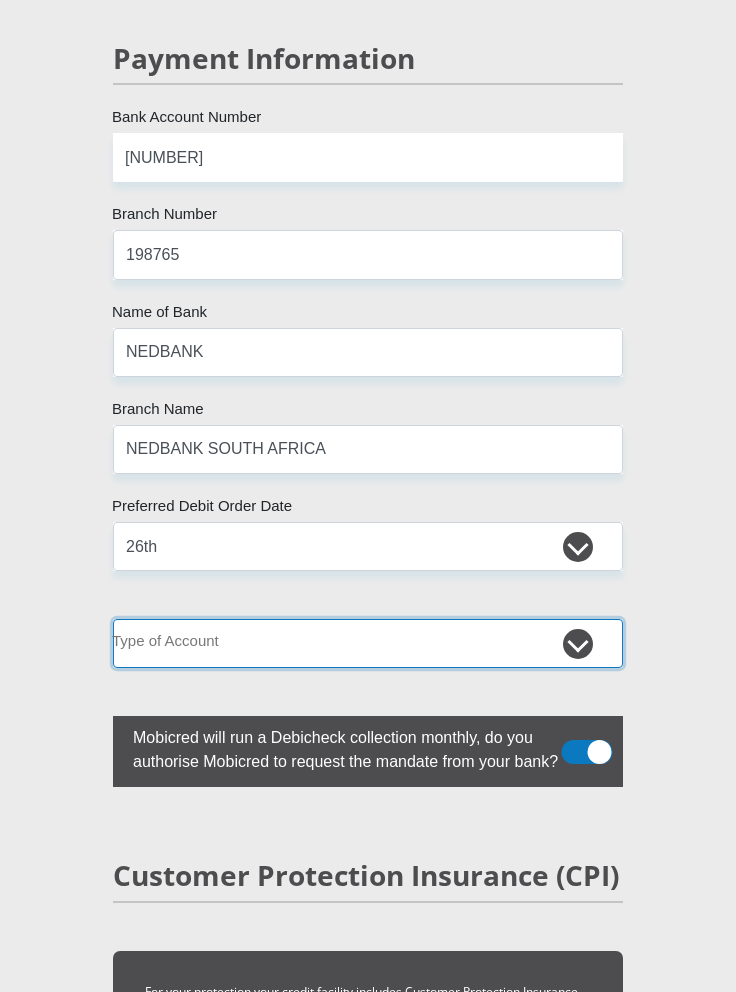 click on "Cheque
Savings" at bounding box center [368, 643] 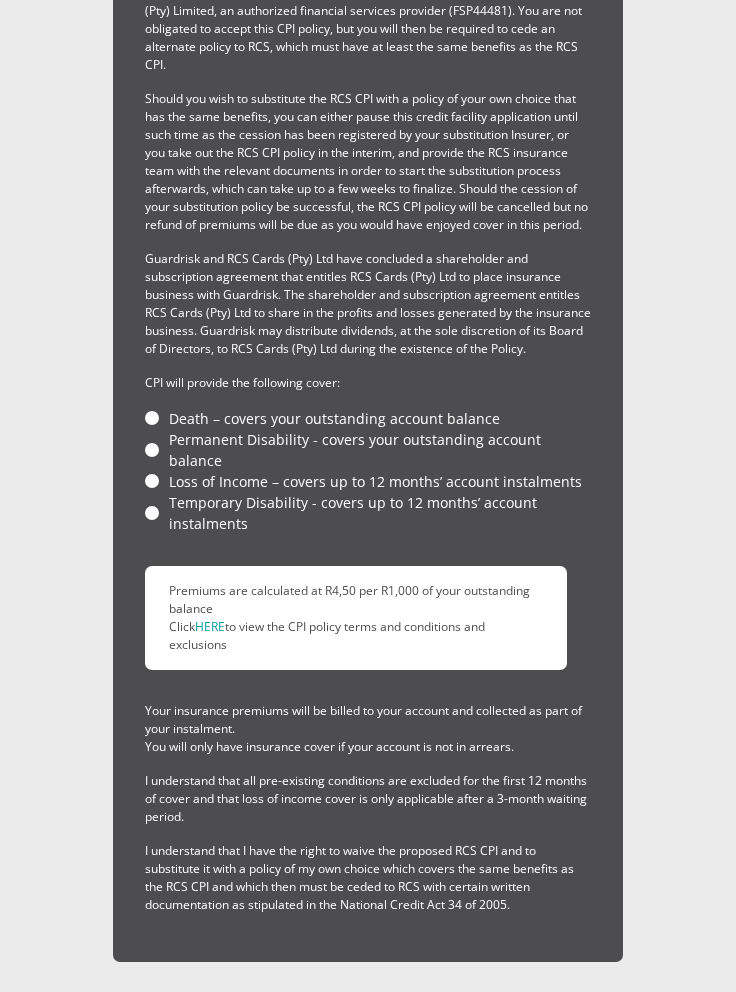 scroll, scrollTop: 6899, scrollLeft: 0, axis: vertical 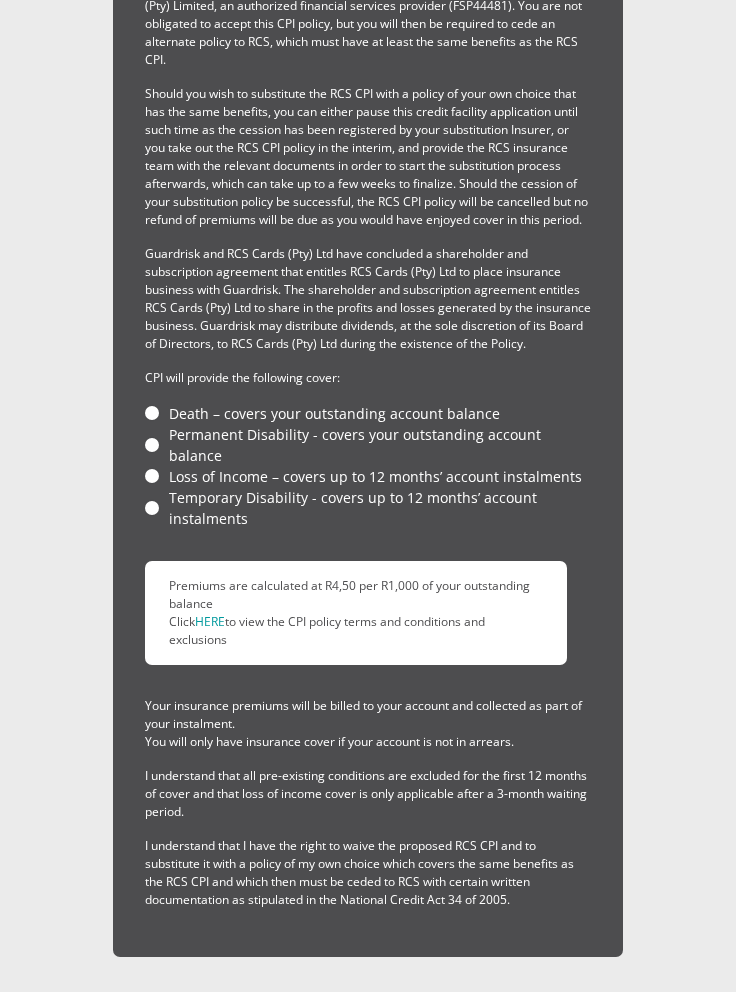 click on "Permanent Disability - covers your outstanding account balance" at bounding box center (368, 445) 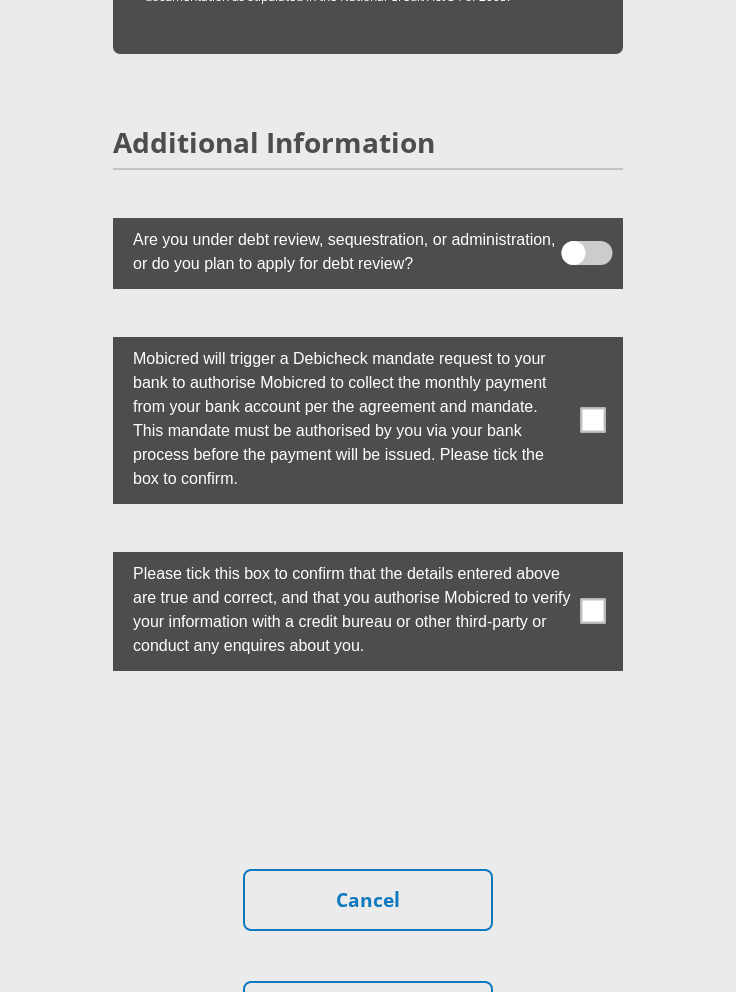 scroll, scrollTop: 7807, scrollLeft: 0, axis: vertical 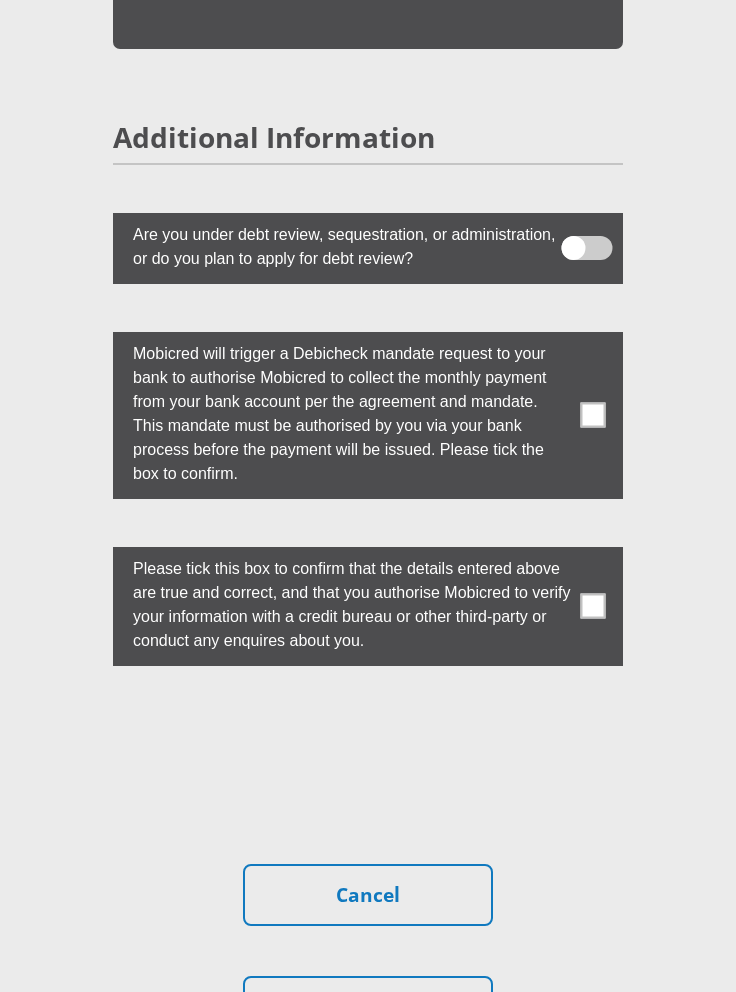 click at bounding box center [593, 415] 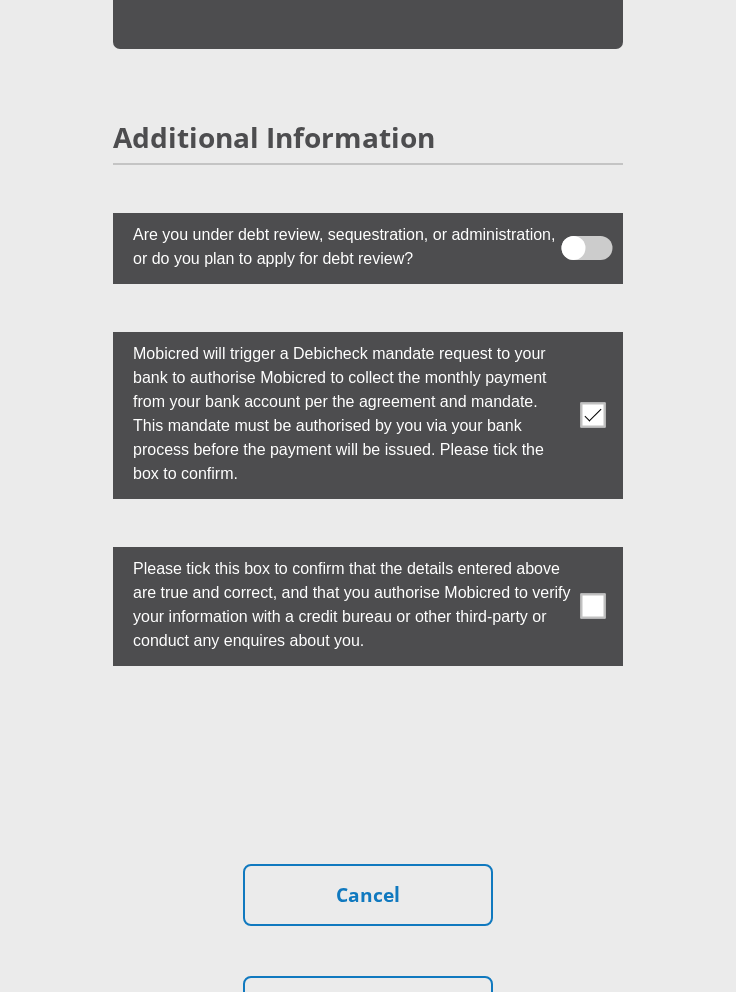 click at bounding box center (593, 606) 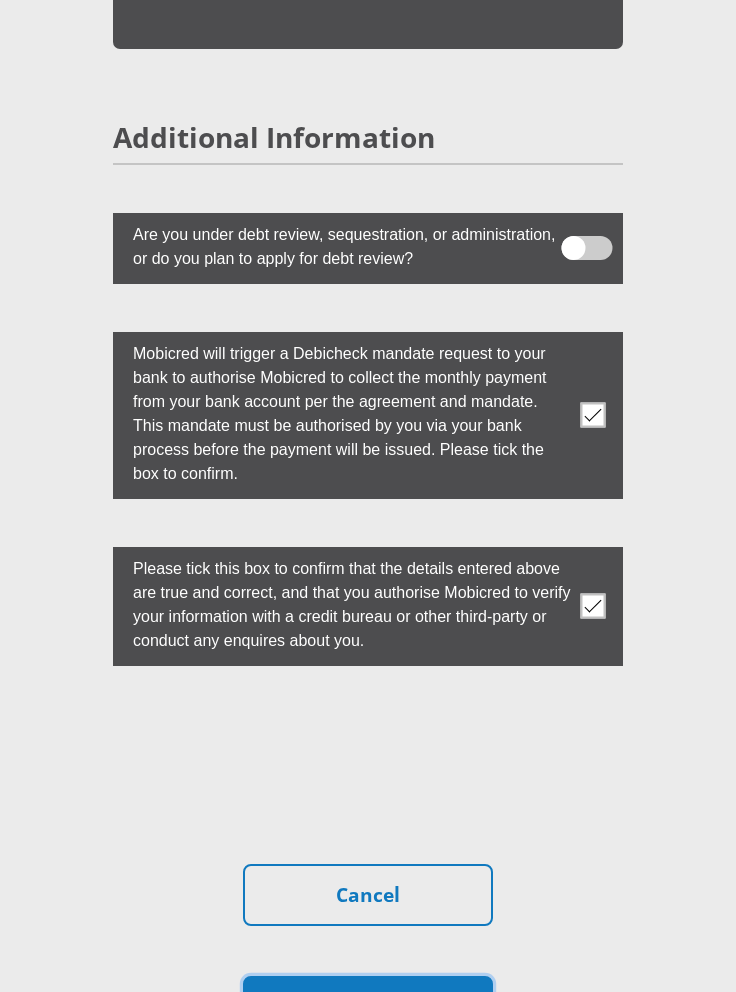 click on "Proceed" at bounding box center (368, 1007) 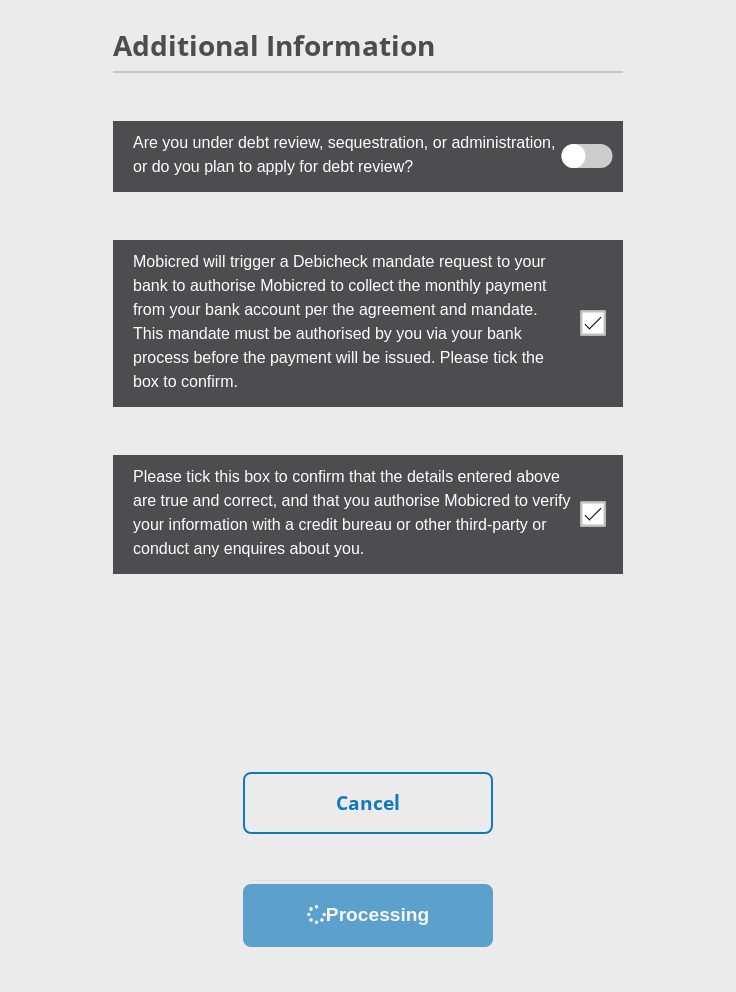 scroll, scrollTop: 7903, scrollLeft: 0, axis: vertical 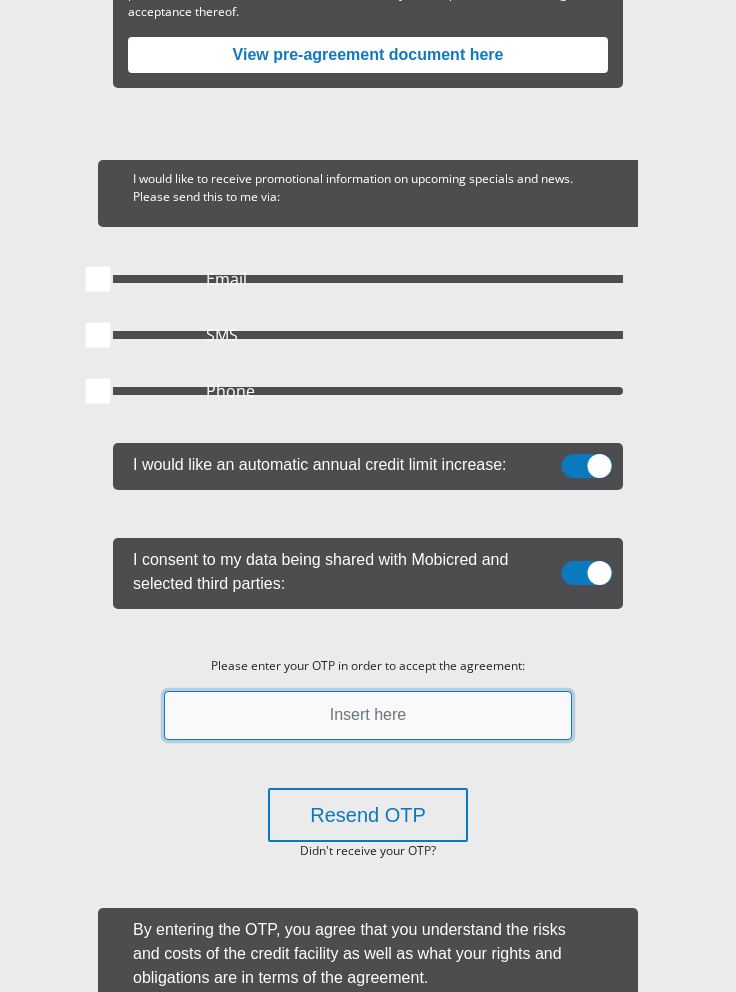 click at bounding box center (368, 715) 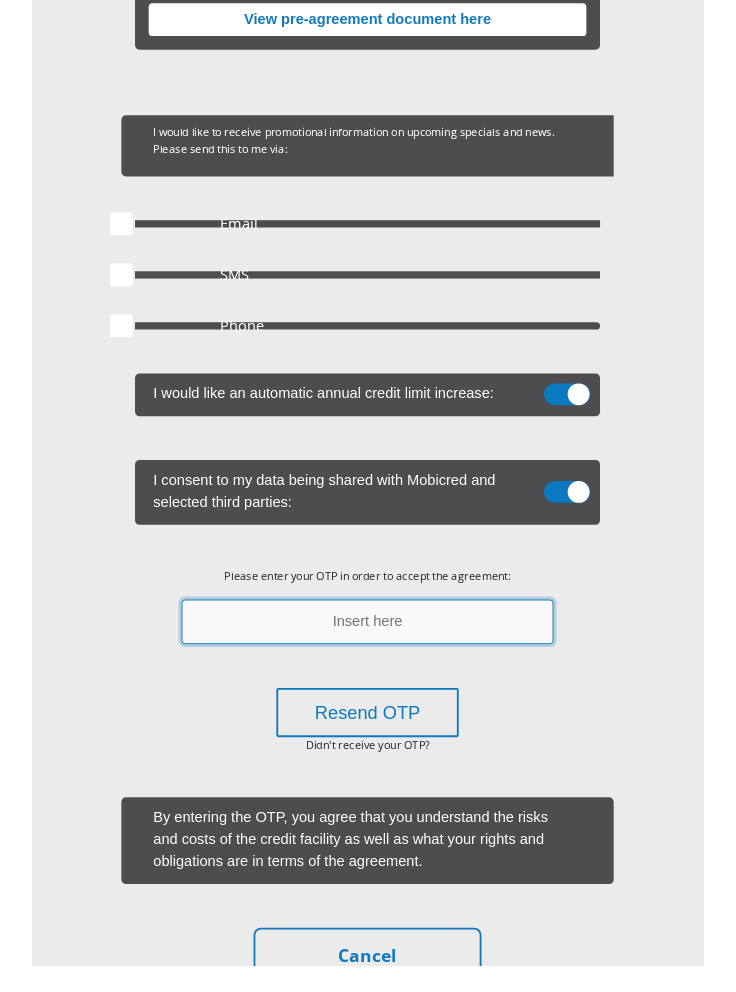 scroll, scrollTop: 418, scrollLeft: 0, axis: vertical 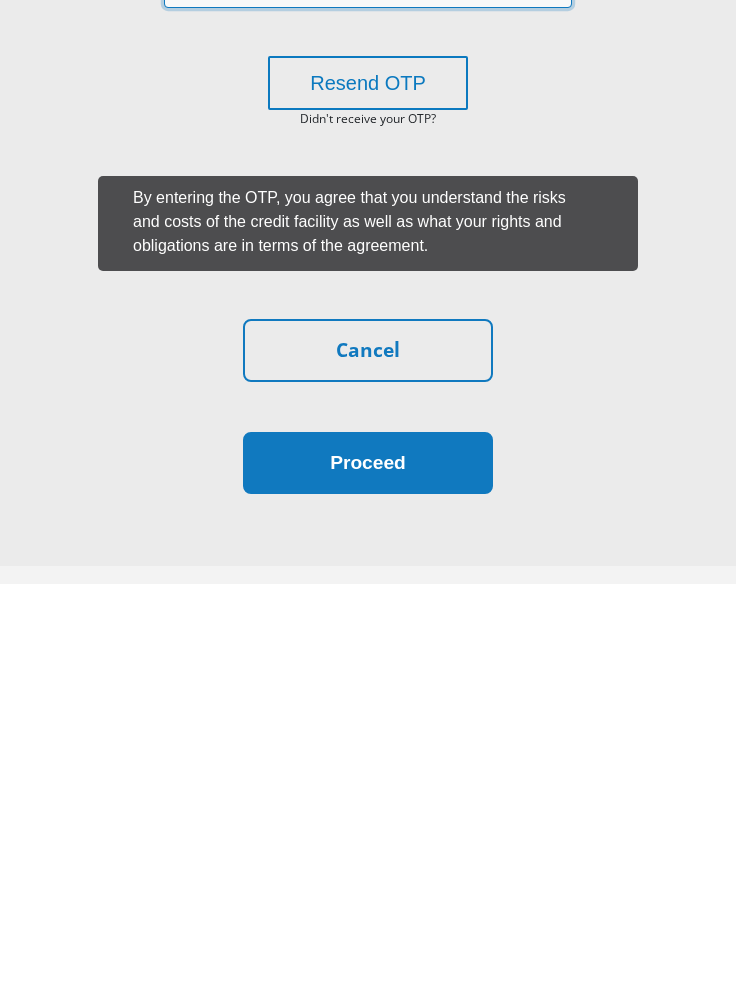 type on "193888" 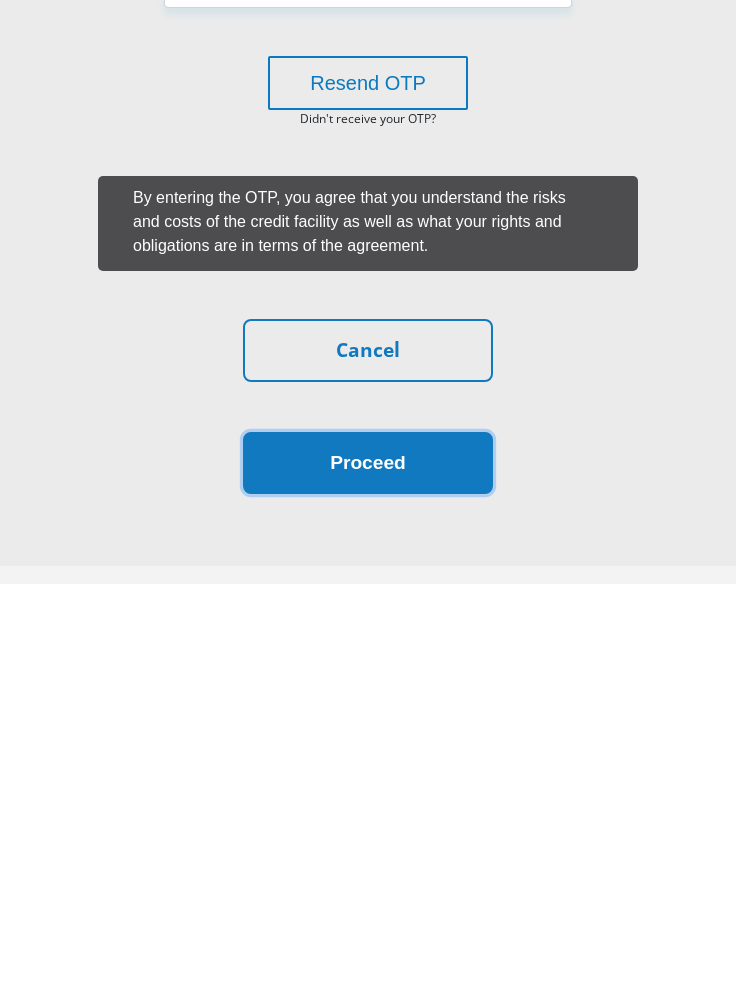 click on "Proceed" at bounding box center (368, 872) 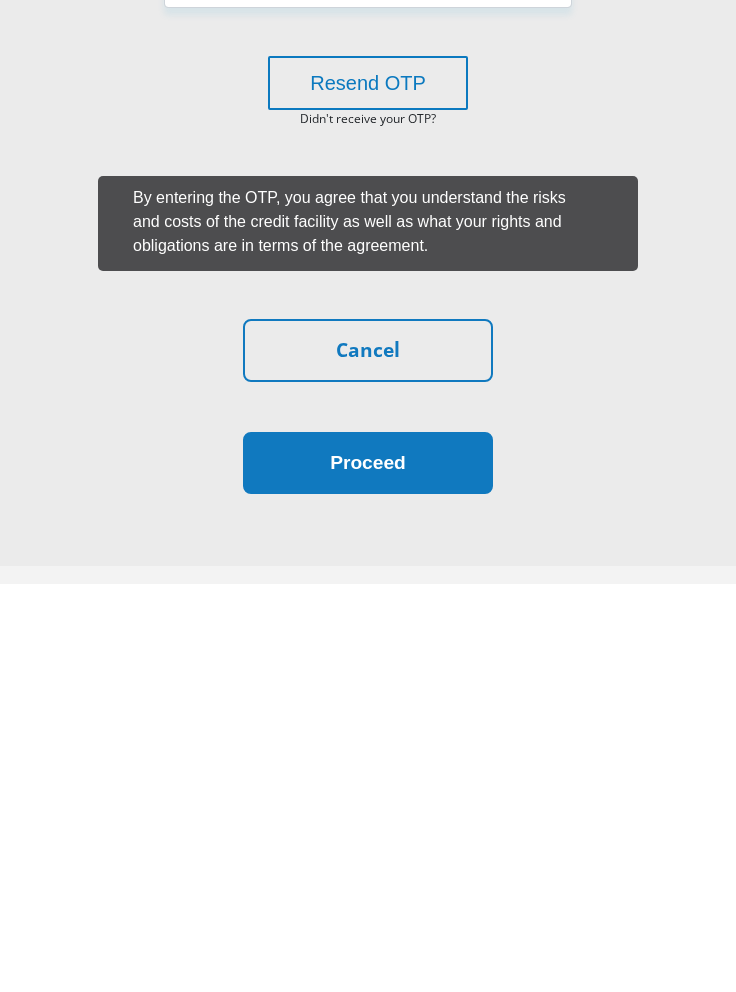 scroll, scrollTop: 737, scrollLeft: 0, axis: vertical 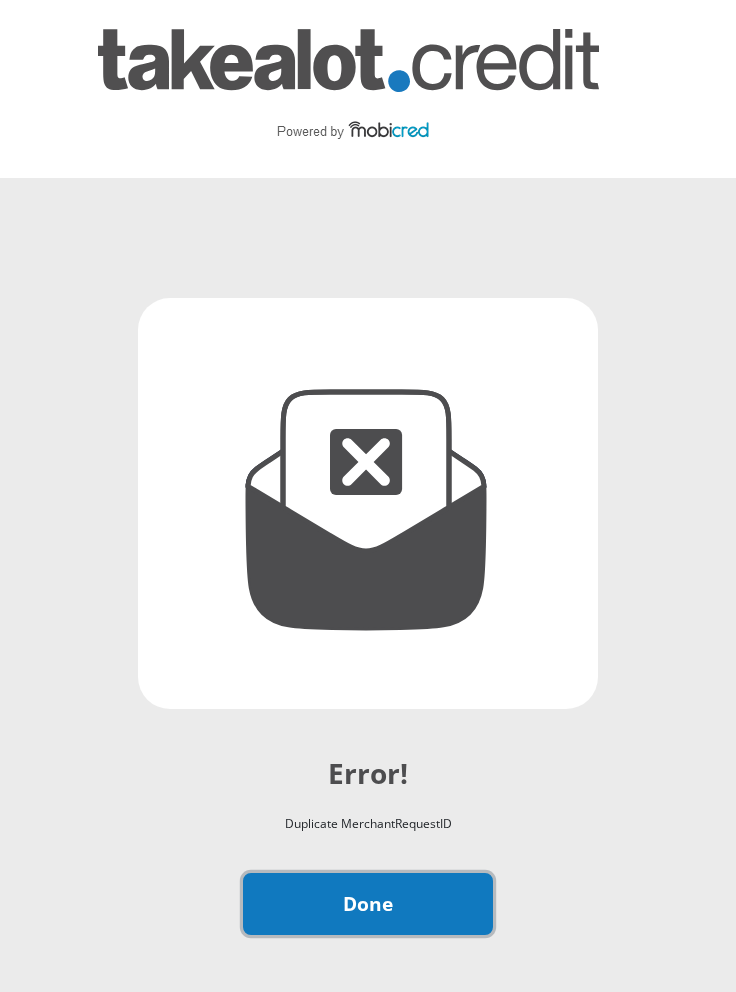 click on "Done" at bounding box center [368, 904] 